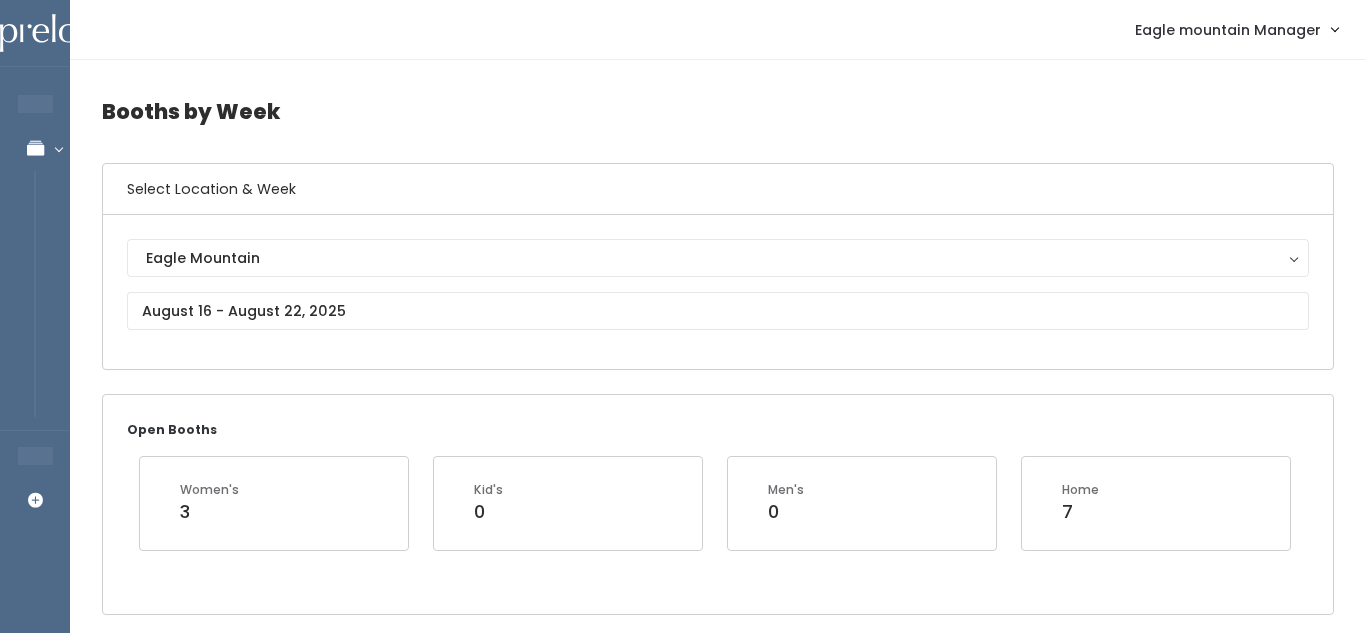 scroll, scrollTop: 3958, scrollLeft: 0, axis: vertical 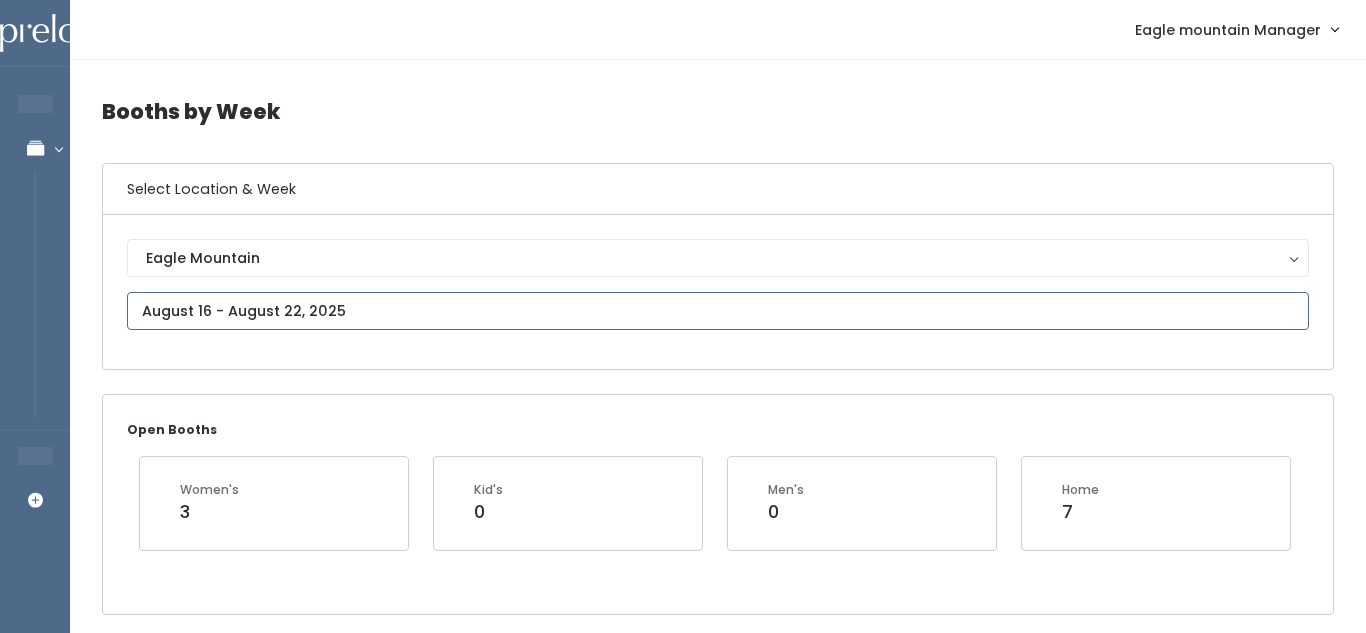 click at bounding box center [718, 311] 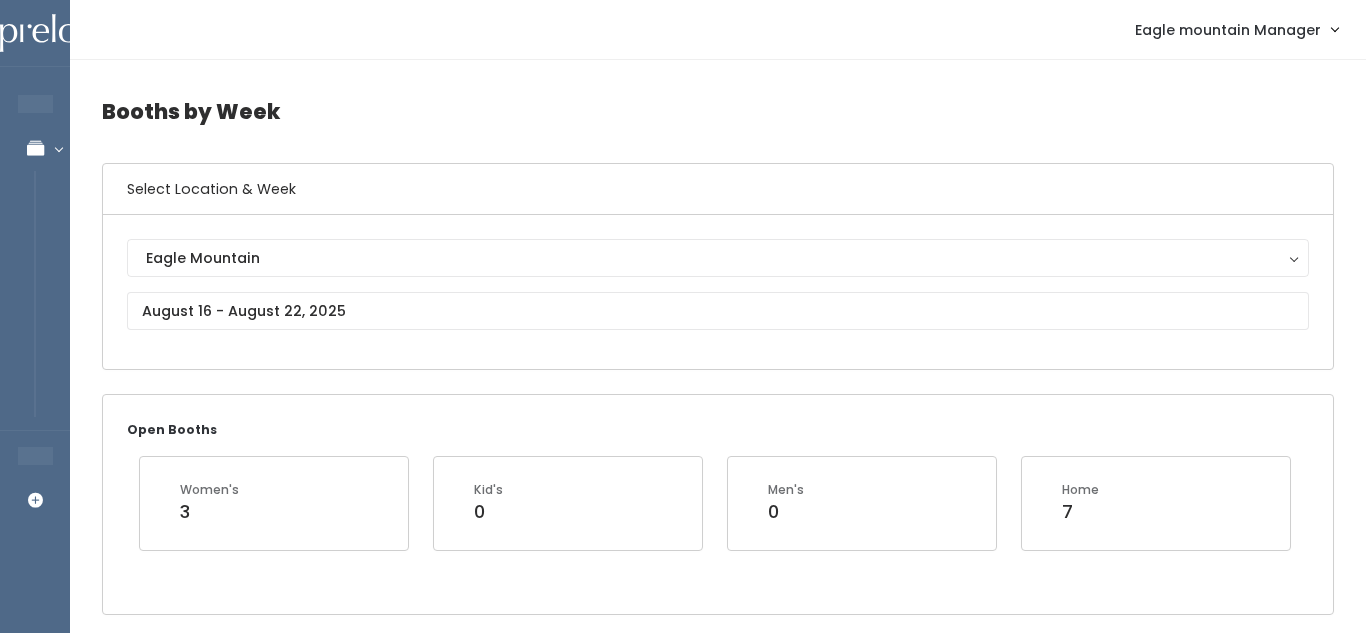 click on "Select Location & Week" at bounding box center (718, 189) 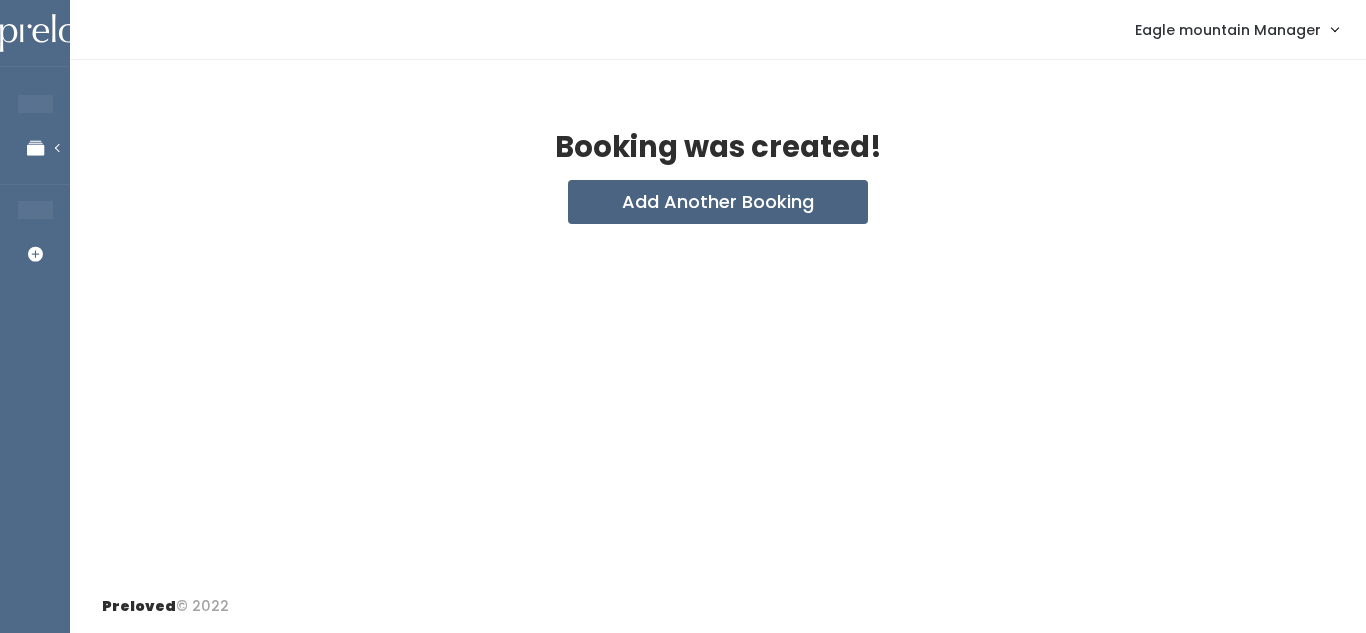 scroll, scrollTop: 0, scrollLeft: 0, axis: both 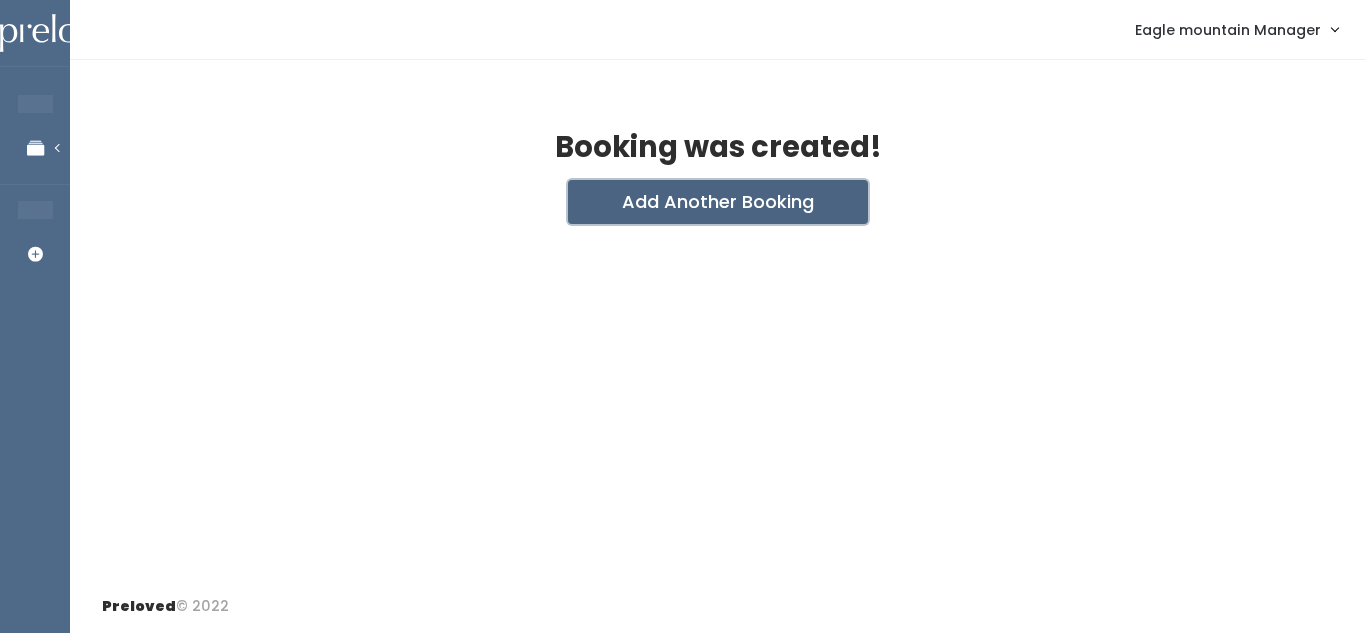 click on "Add Another Booking" at bounding box center [718, 202] 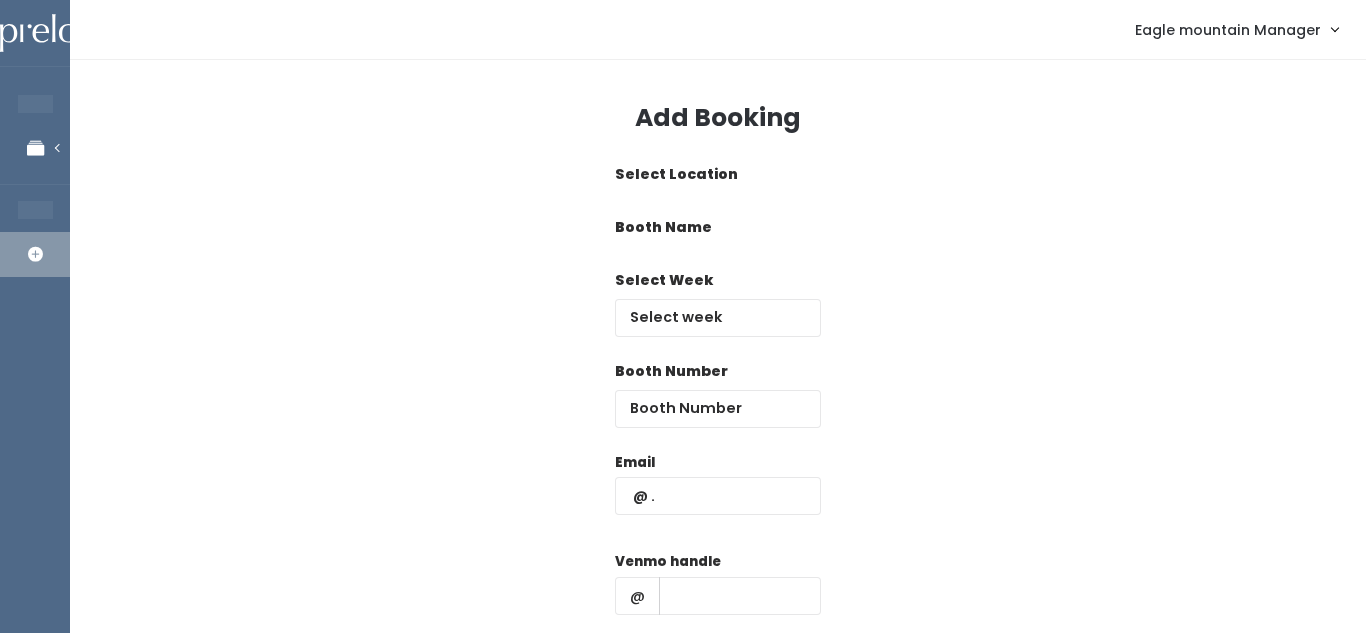 scroll, scrollTop: 0, scrollLeft: 0, axis: both 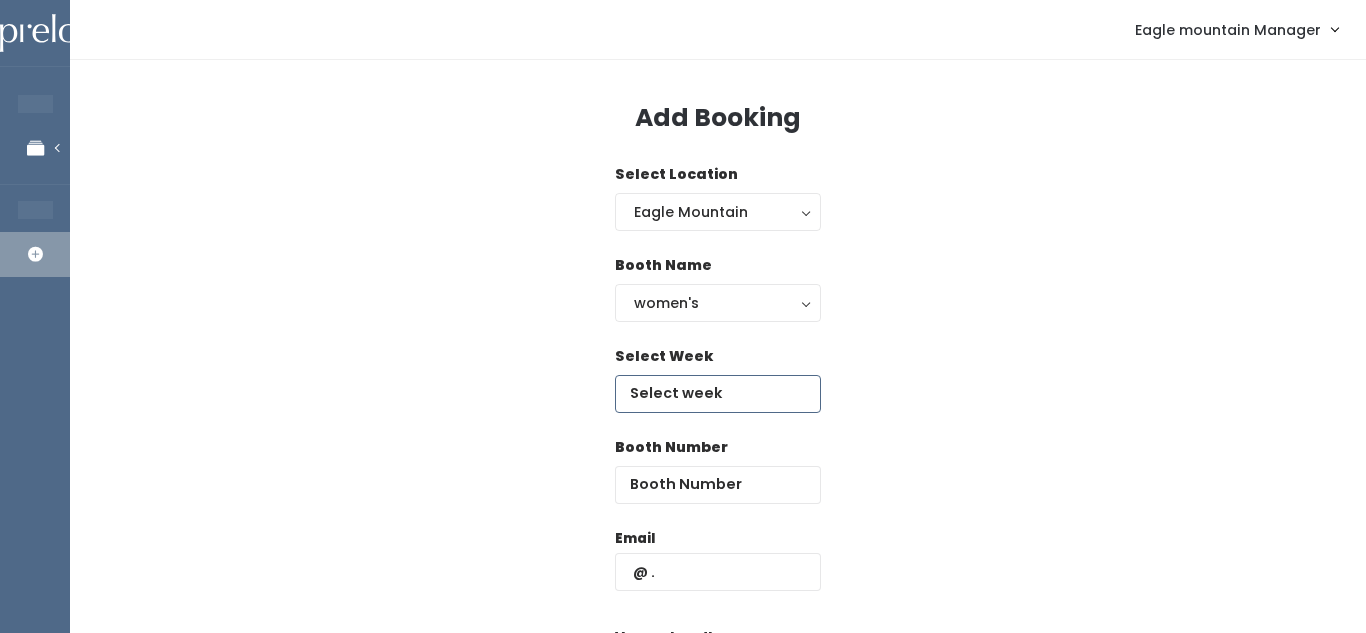 click at bounding box center [718, 394] 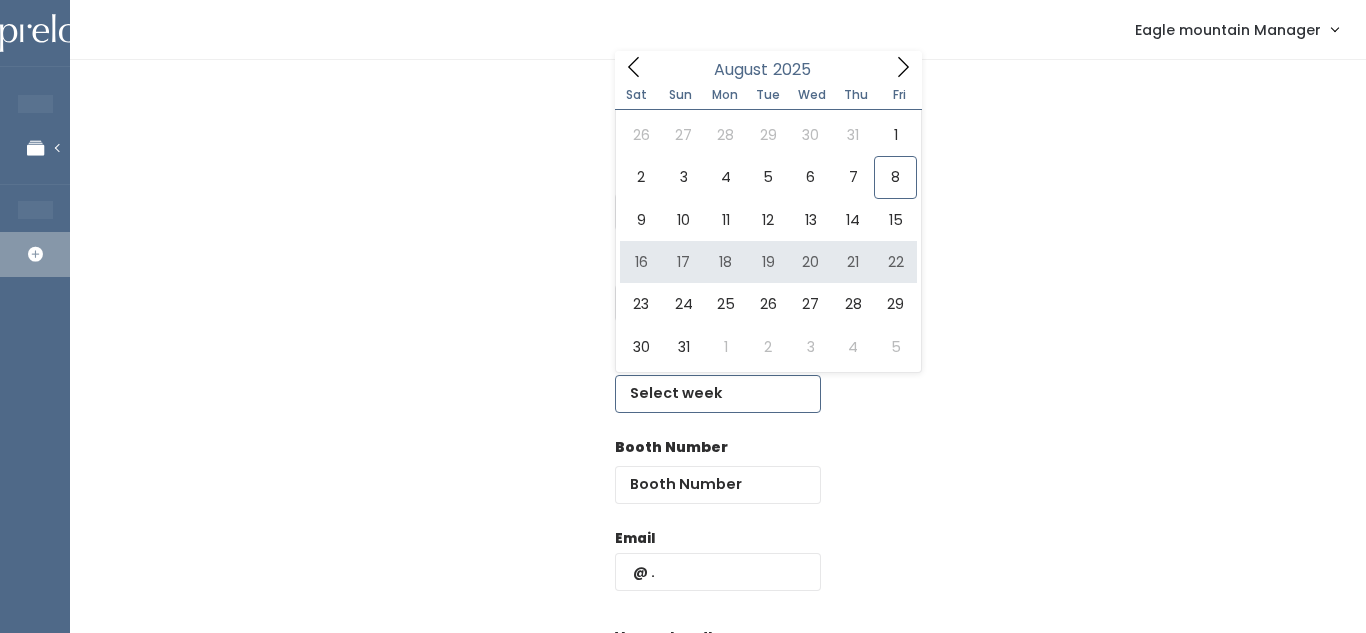 type on "August 16 to August 22" 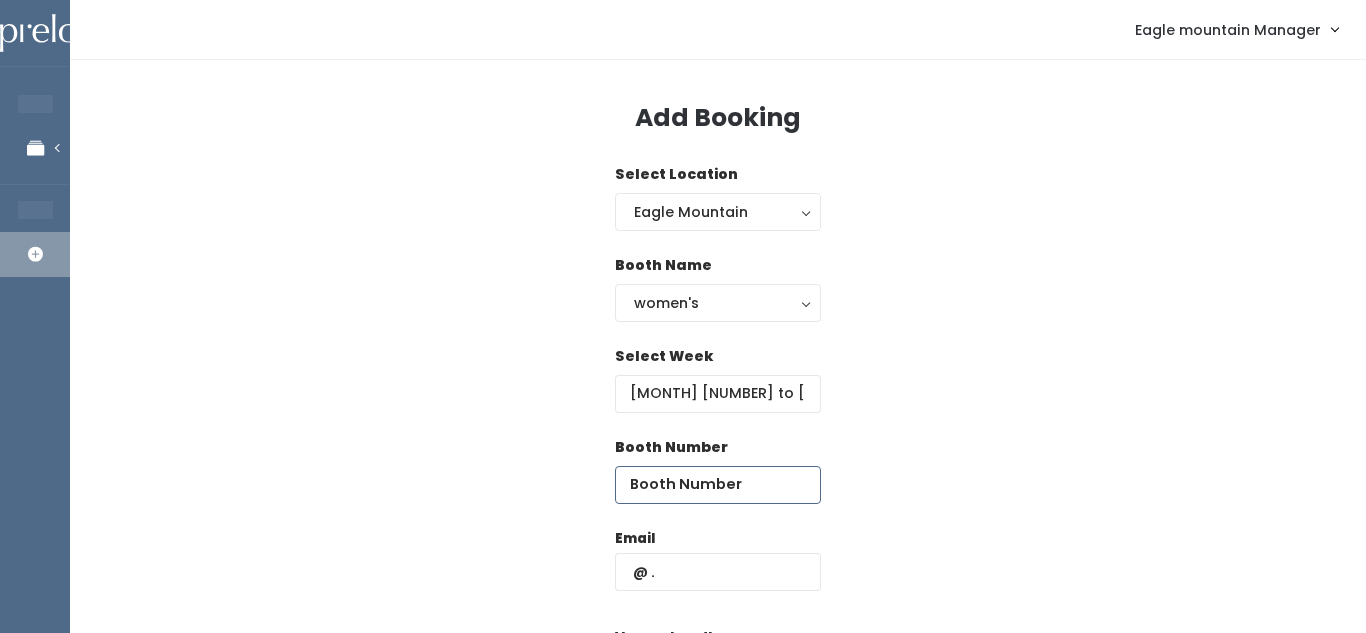 click at bounding box center [718, 485] 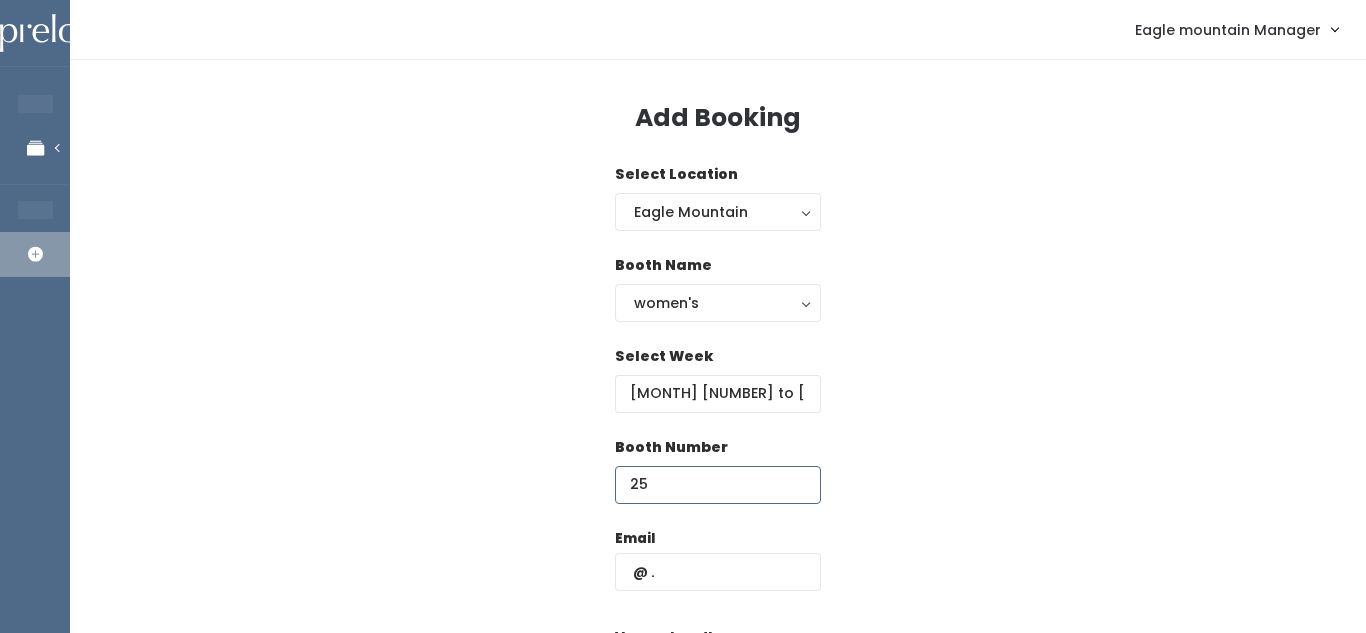 type on "2" 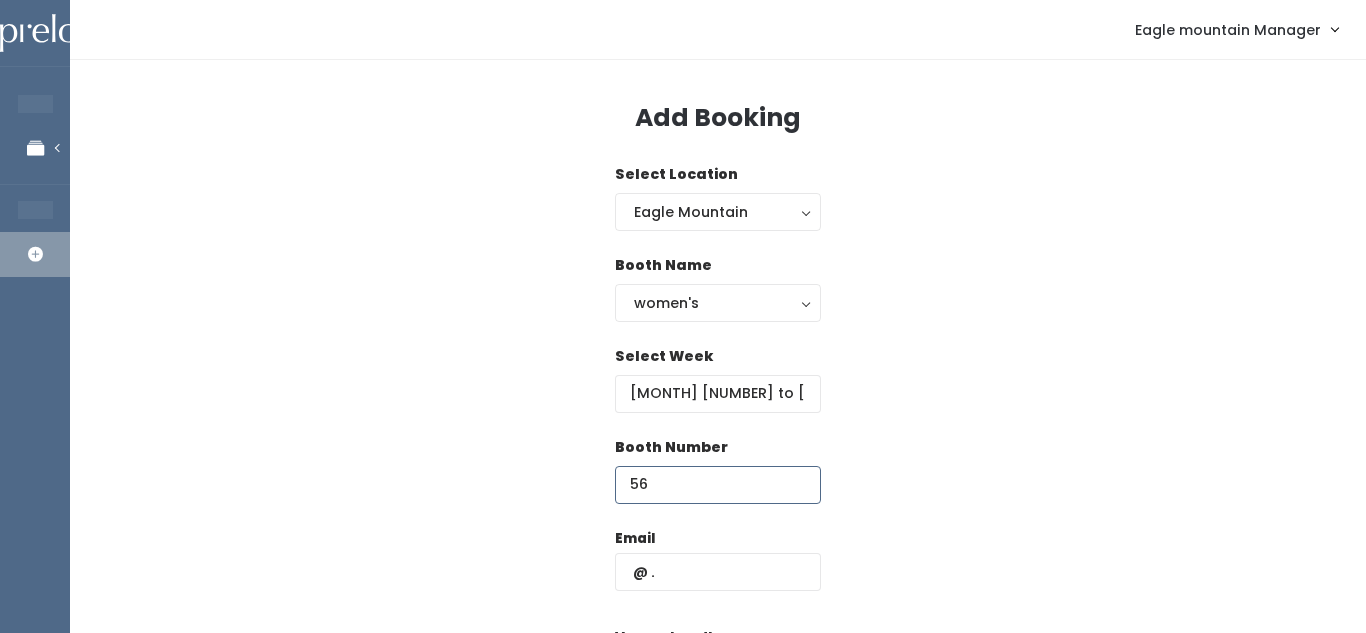 type on "56" 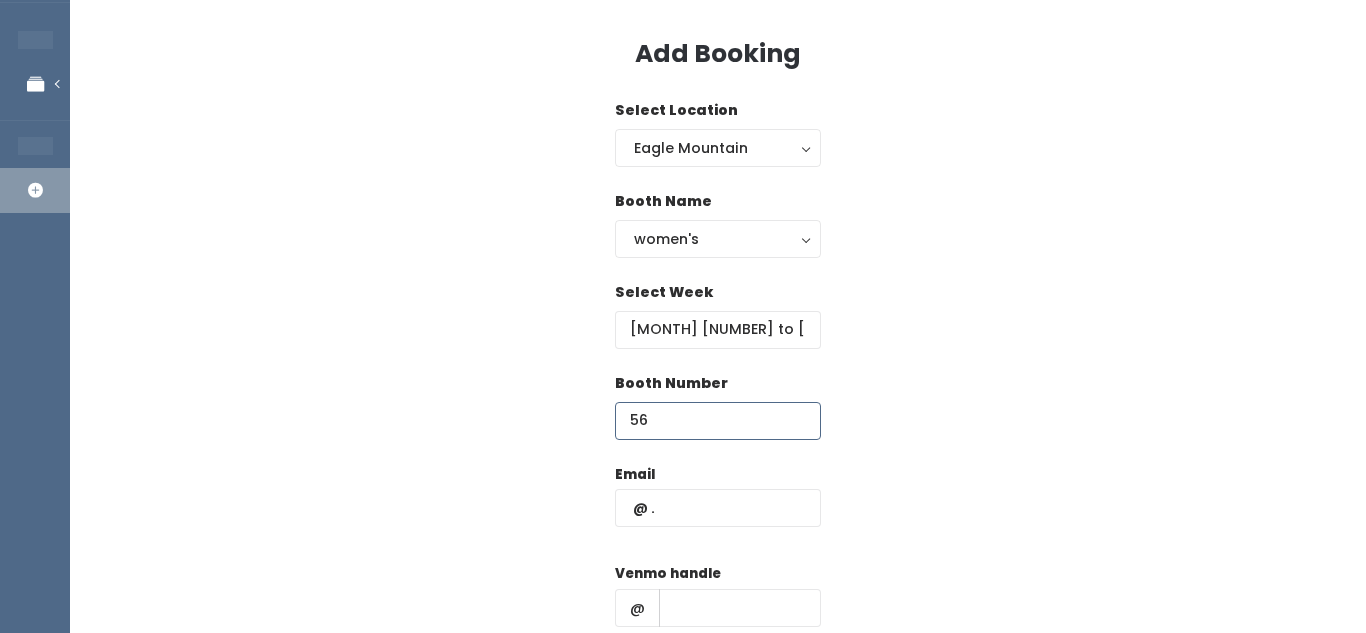 scroll, scrollTop: 69, scrollLeft: 0, axis: vertical 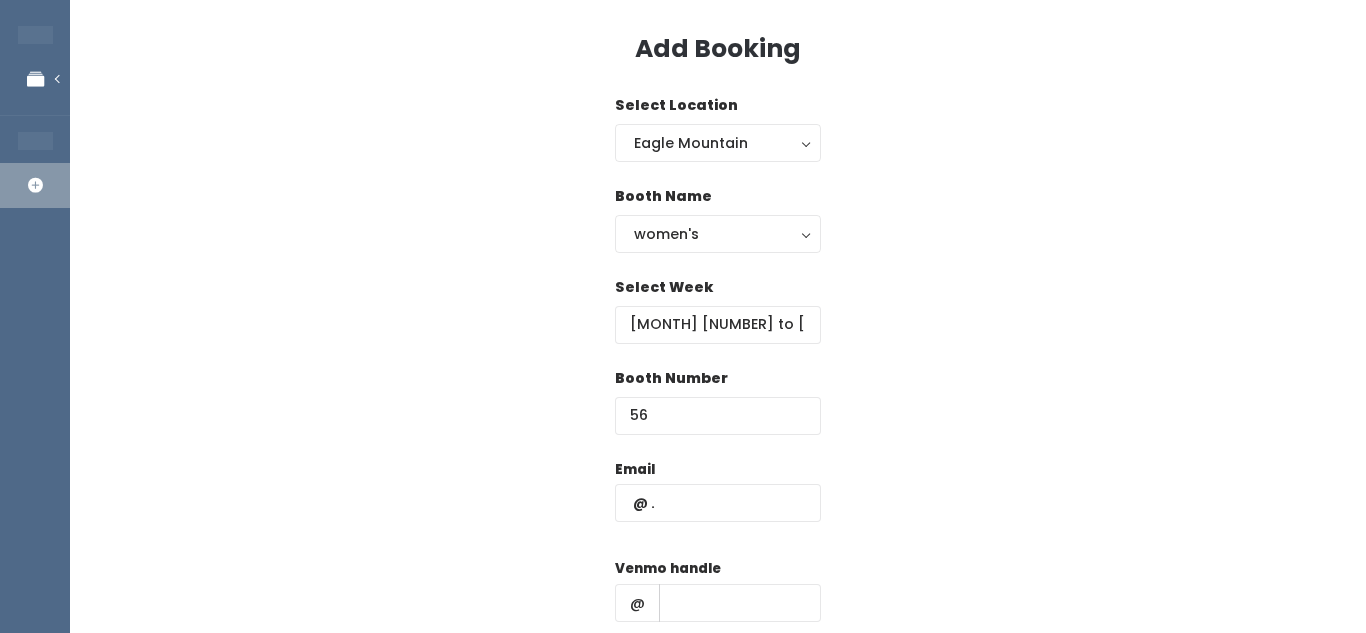 click on "Booth Number
56" at bounding box center (718, 413) 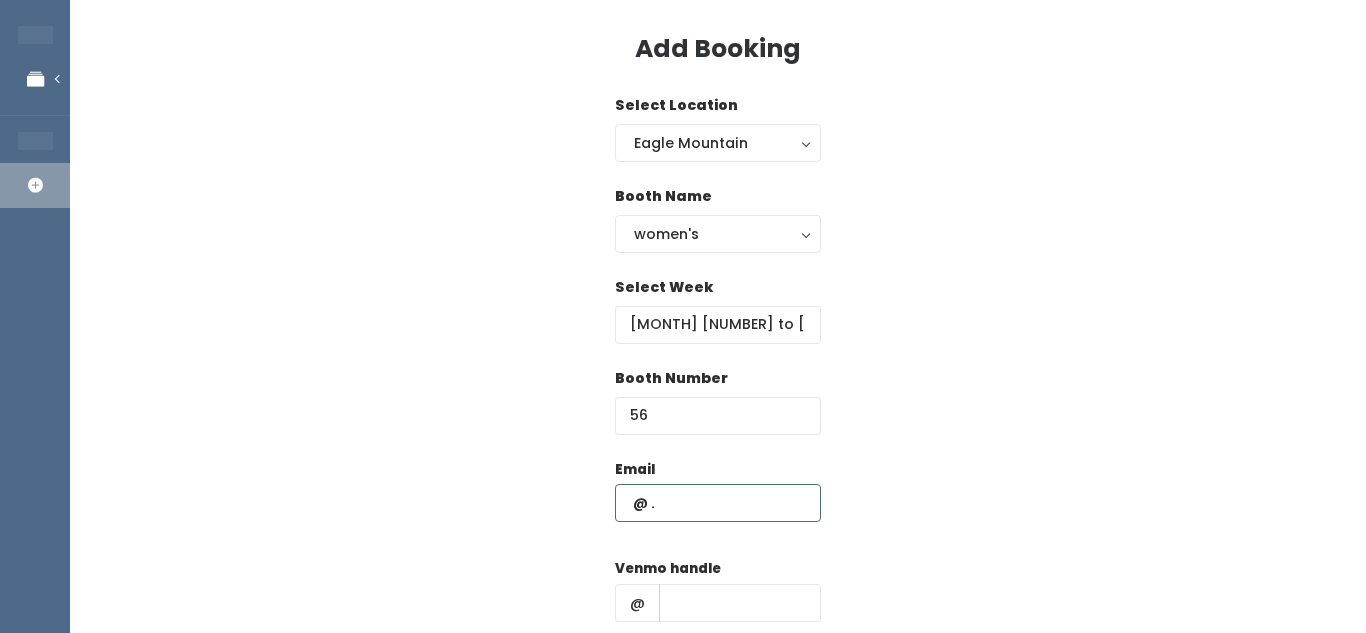 click at bounding box center [718, 503] 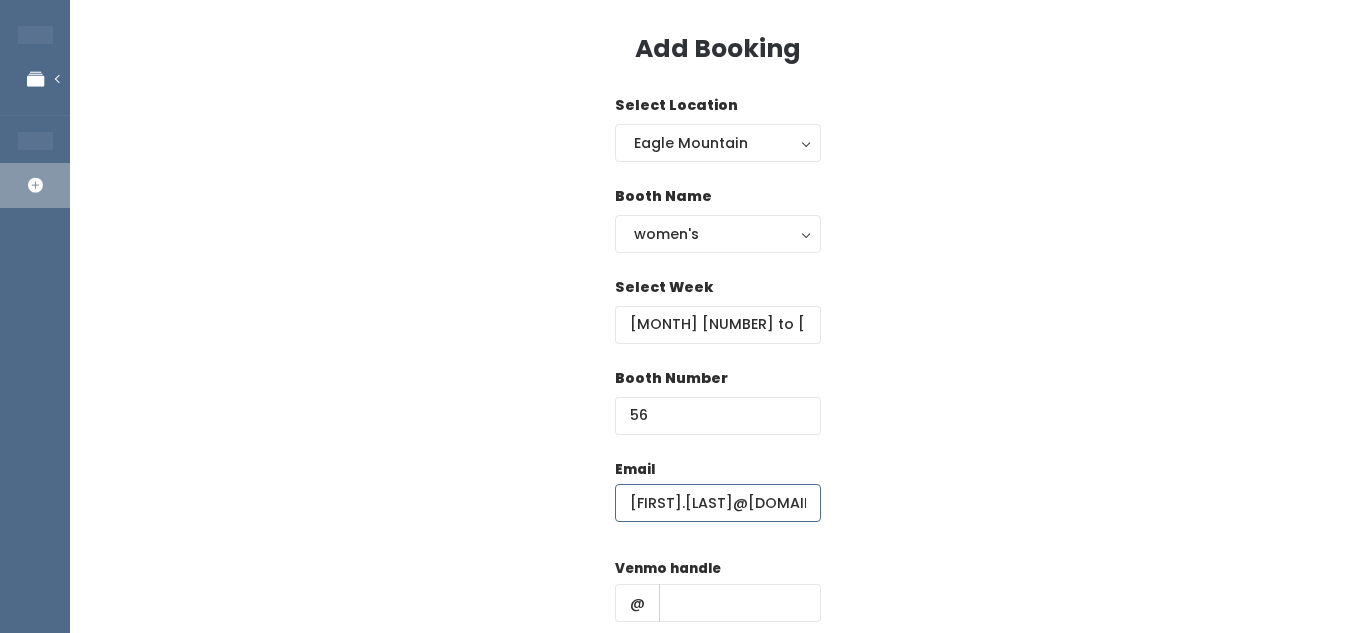 scroll, scrollTop: 0, scrollLeft: 7, axis: horizontal 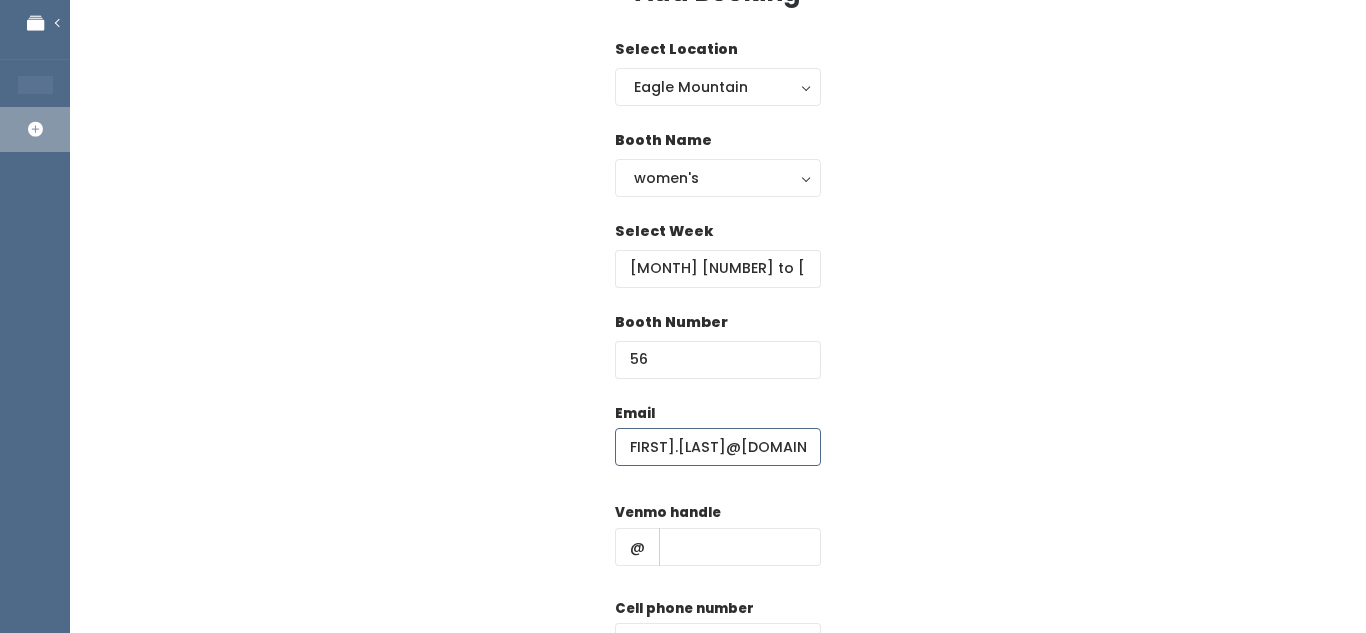 type on "Josi.reece00@gmail.com" 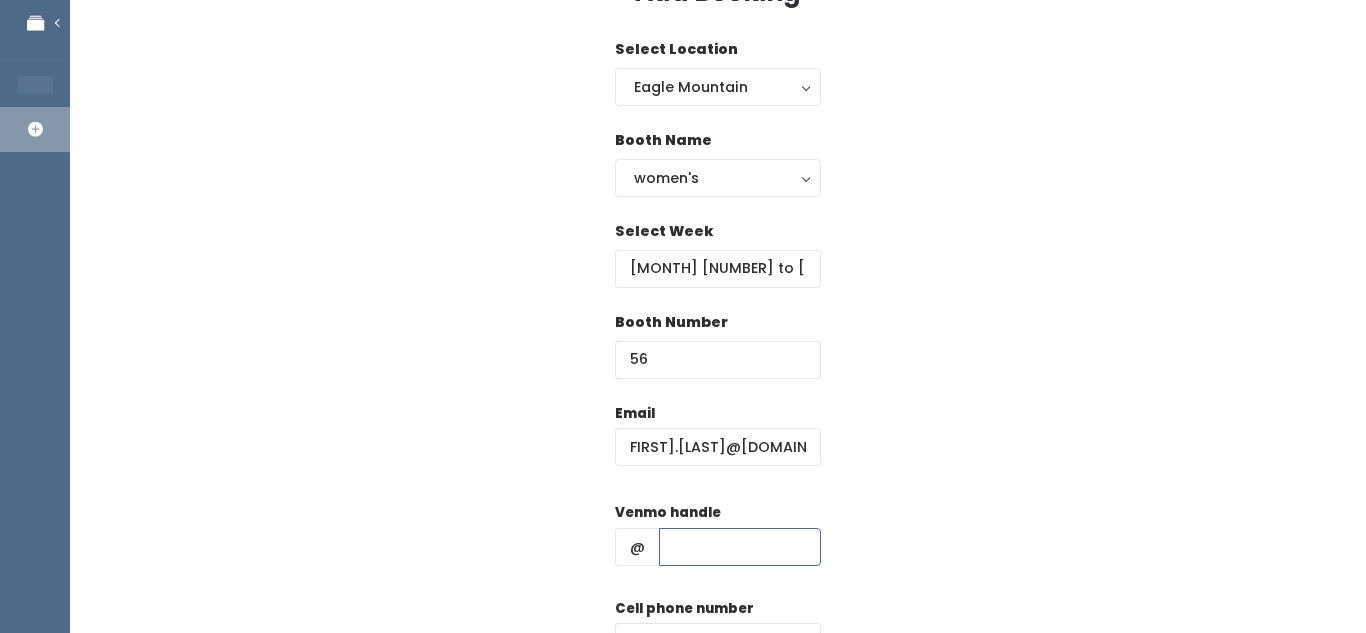 click at bounding box center [740, 547] 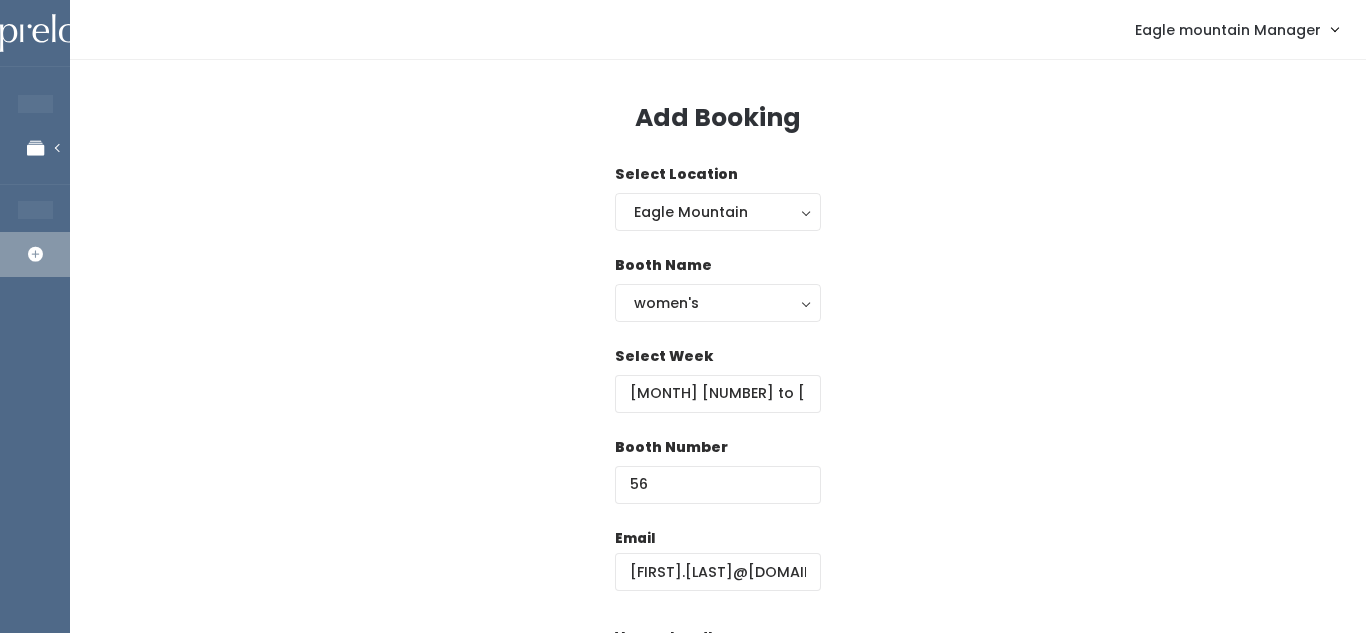 scroll, scrollTop: 324, scrollLeft: 0, axis: vertical 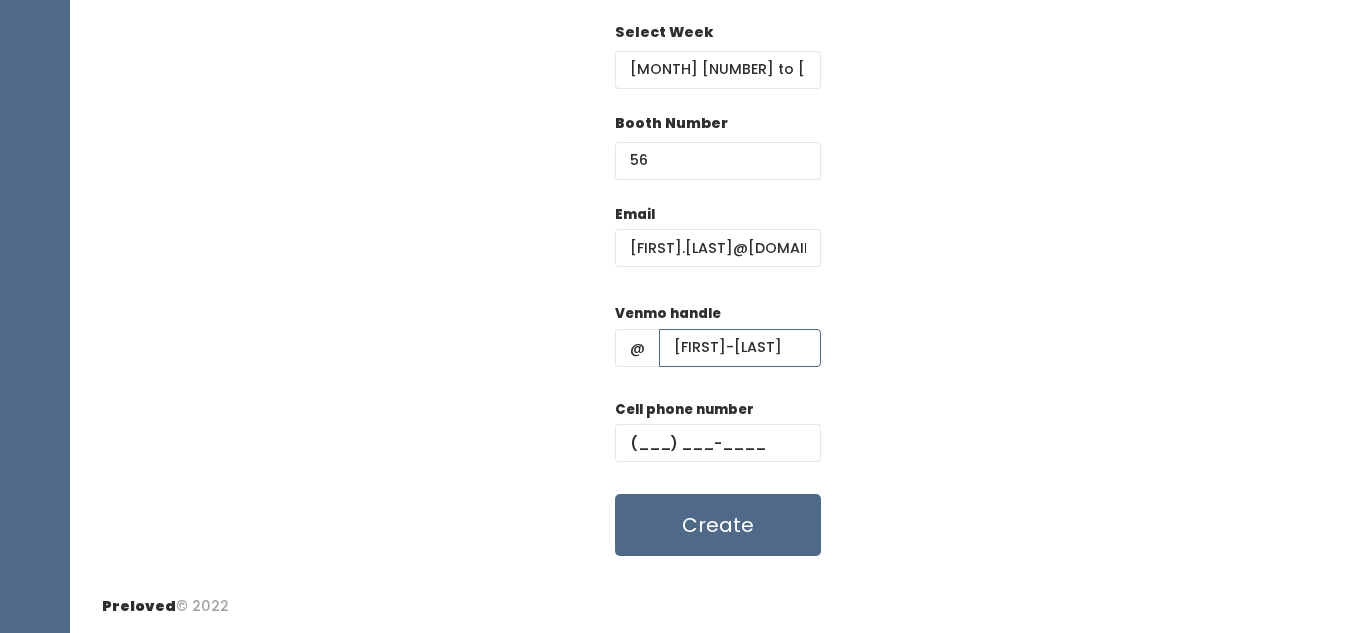 type on "Josi-Richardson" 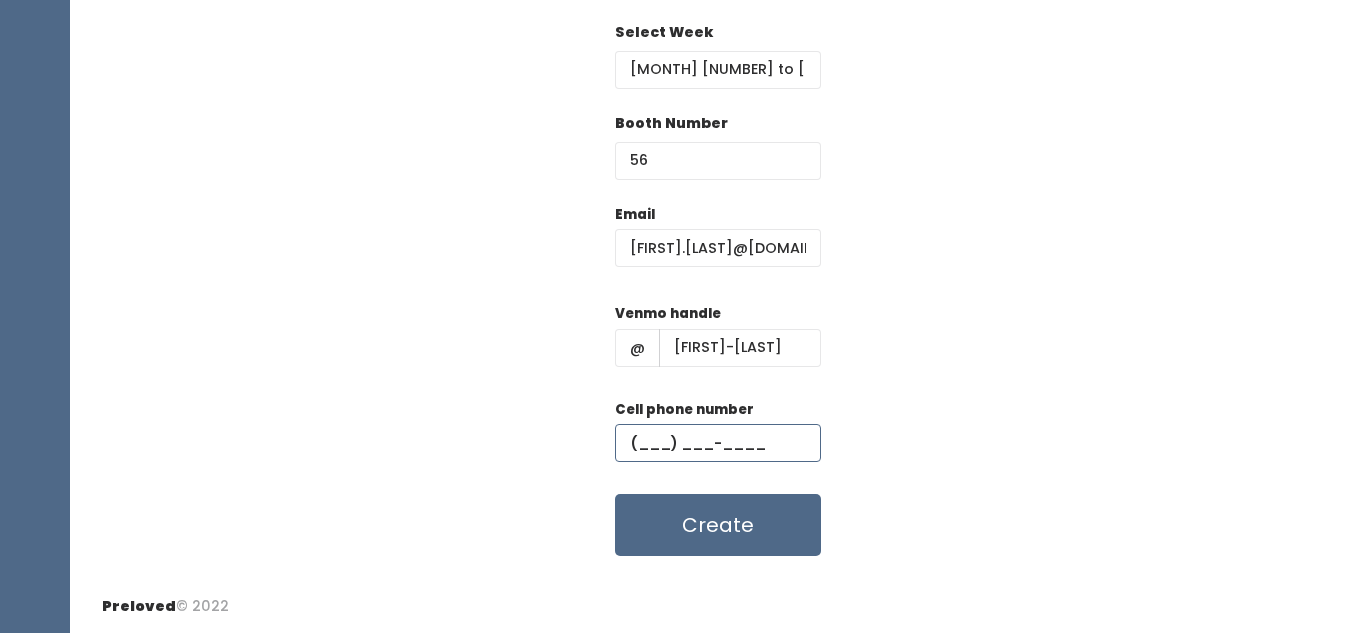 click at bounding box center [718, 443] 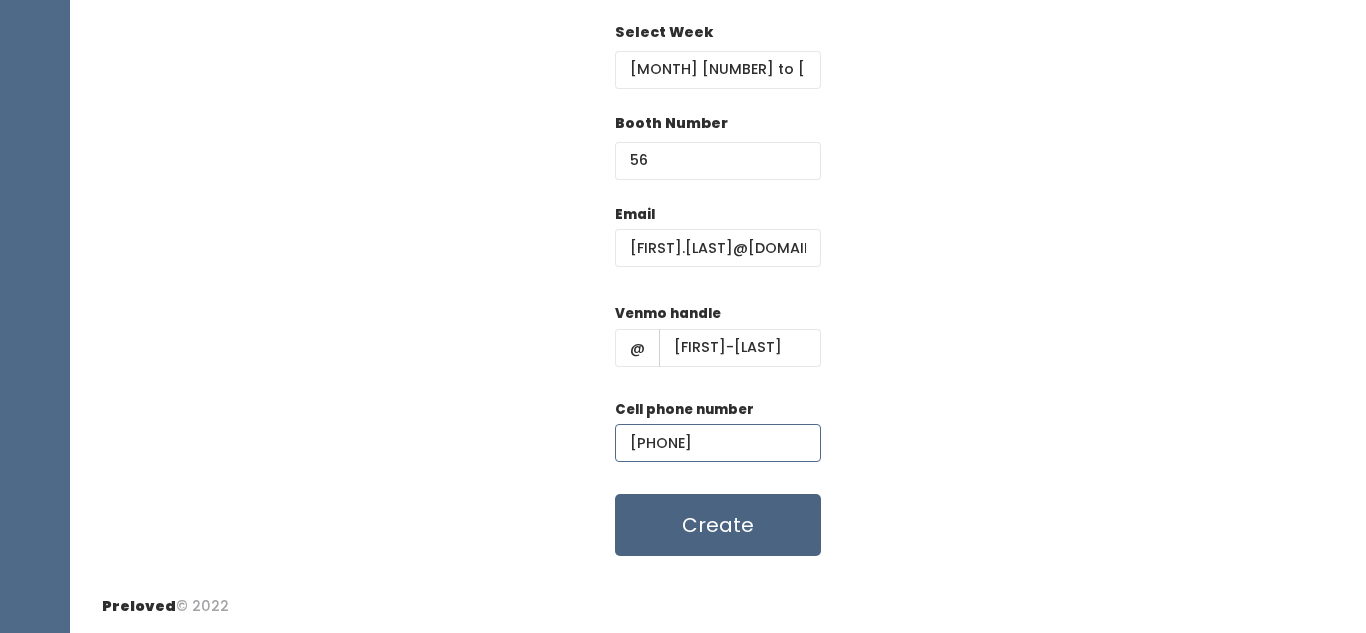 type on "(385) 214-5102" 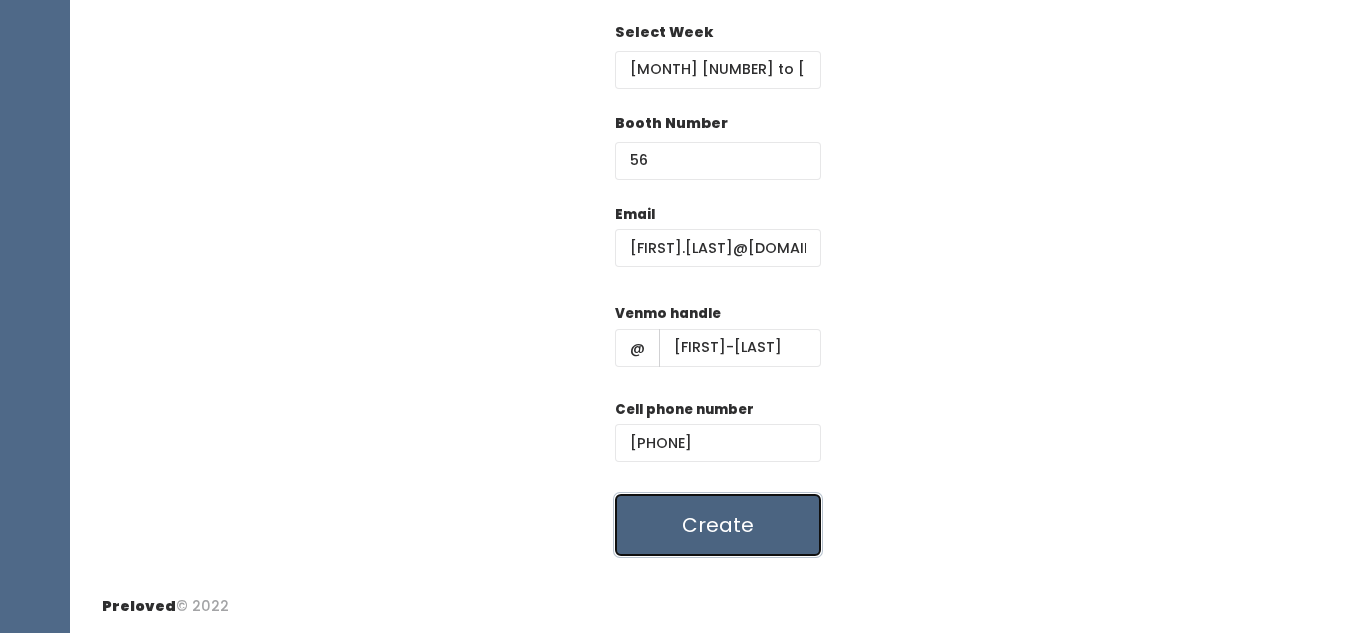 click on "Create" at bounding box center (718, 525) 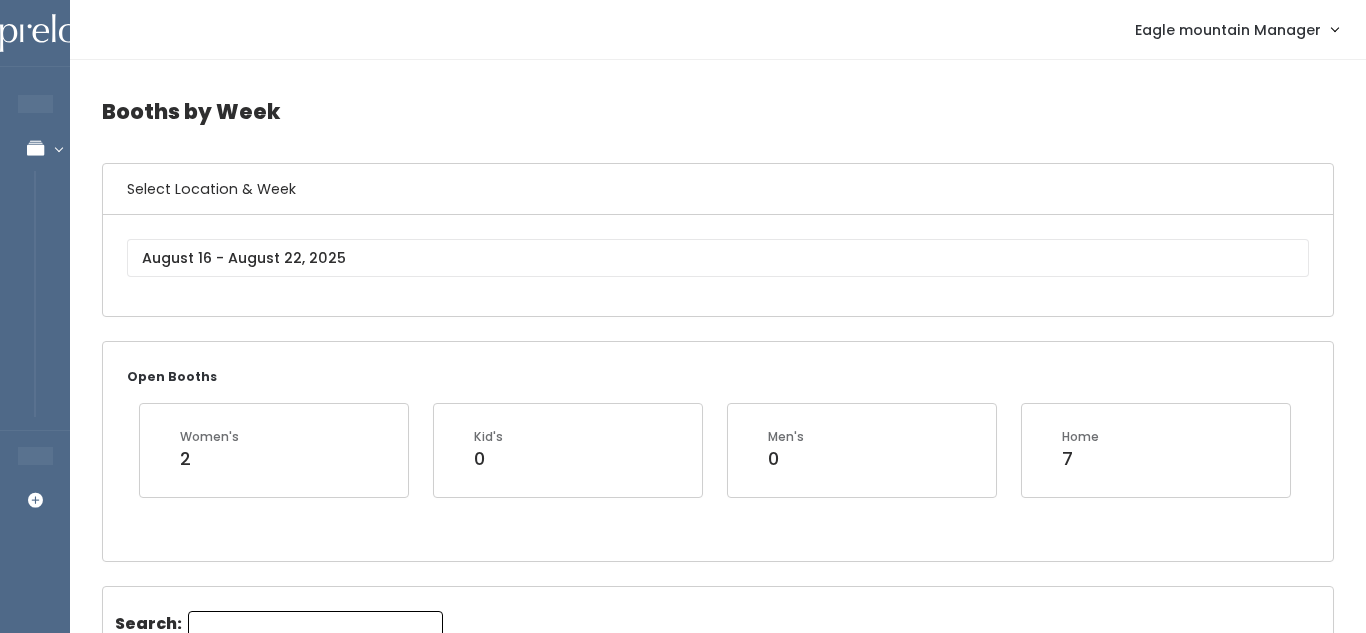scroll, scrollTop: 0, scrollLeft: 0, axis: both 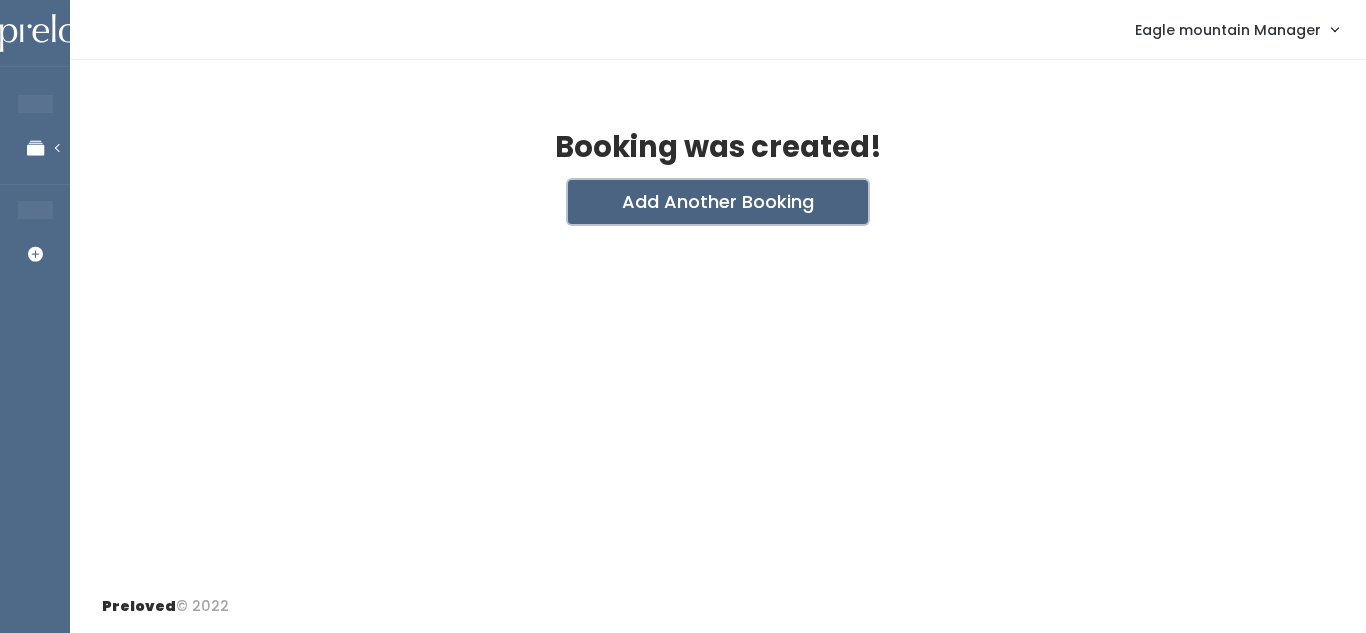 click on "Add Another Booking" at bounding box center [718, 202] 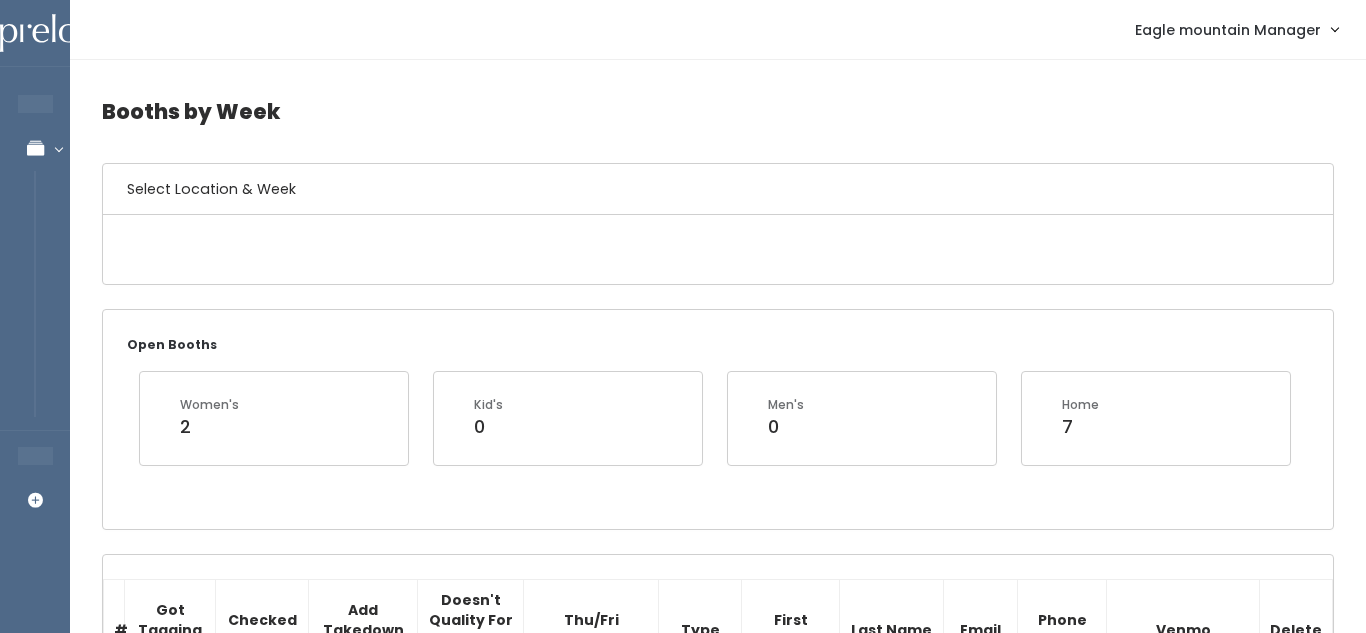 scroll, scrollTop: 3967, scrollLeft: 0, axis: vertical 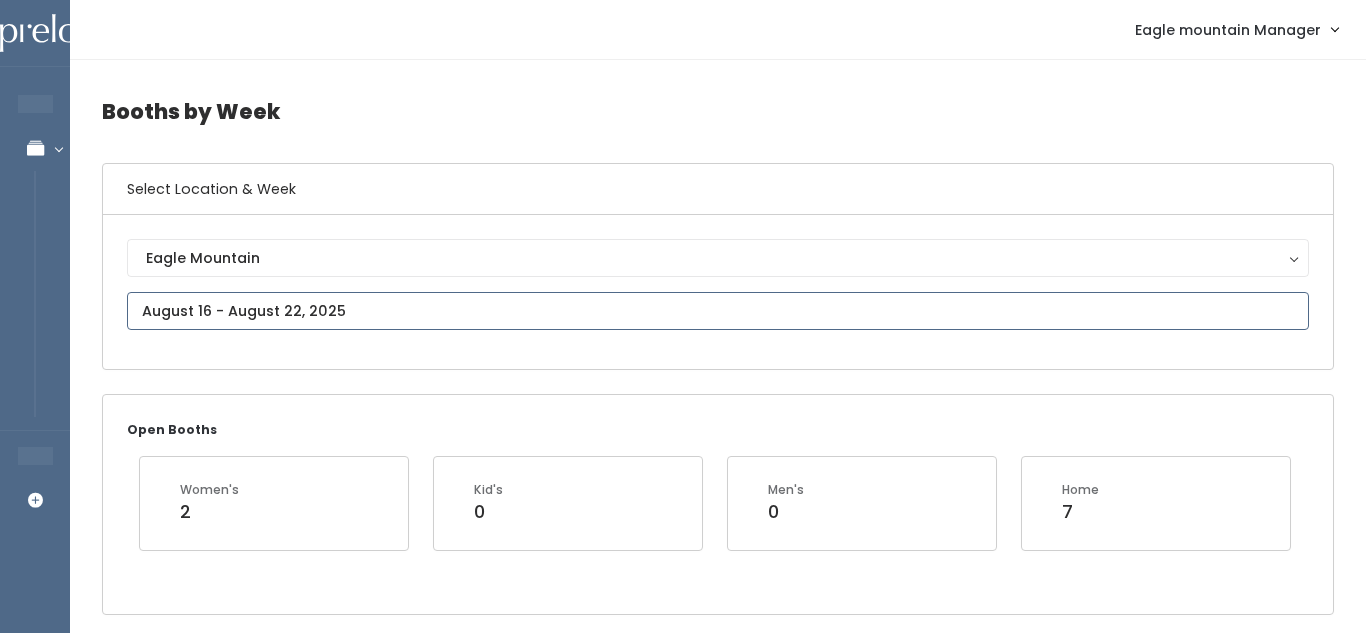 click at bounding box center [718, 311] 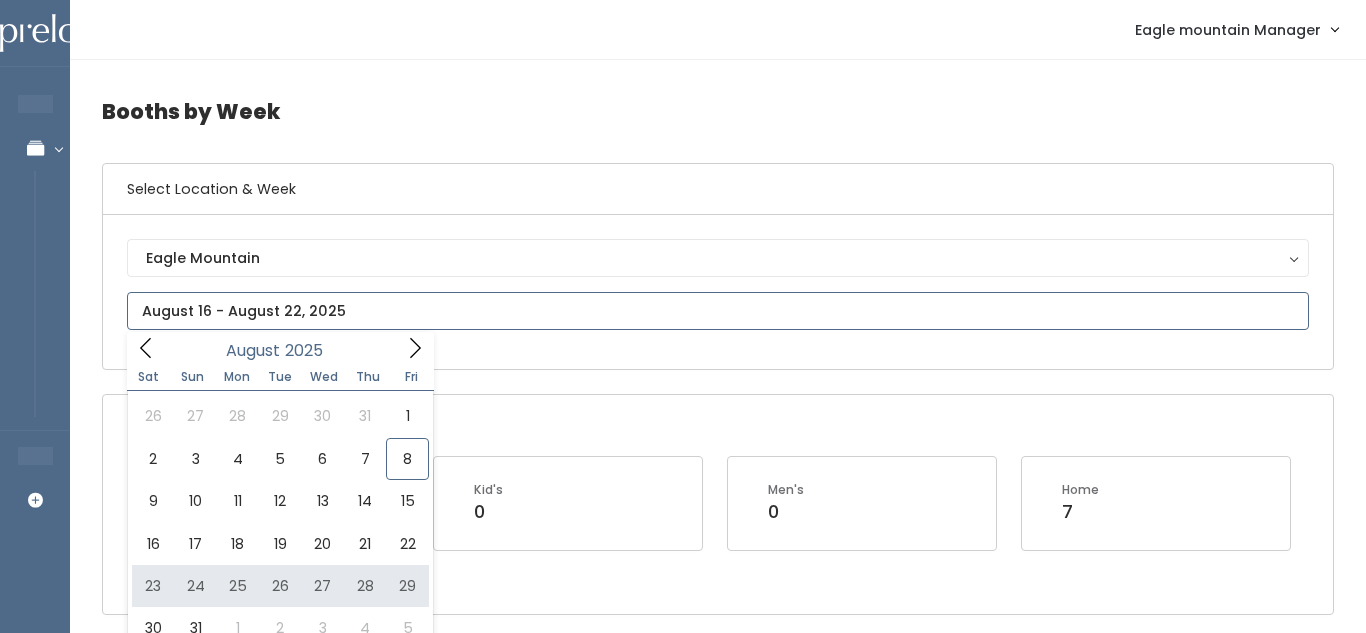 type on "August 23 to August 29" 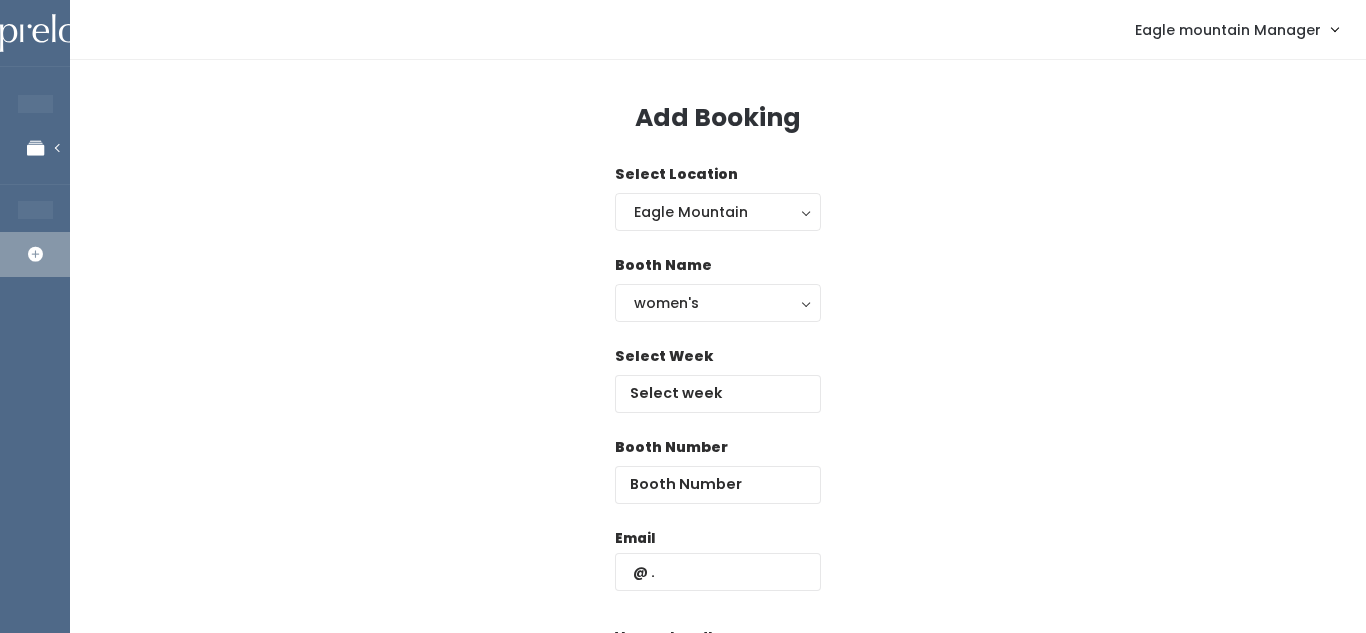 scroll, scrollTop: 0, scrollLeft: 0, axis: both 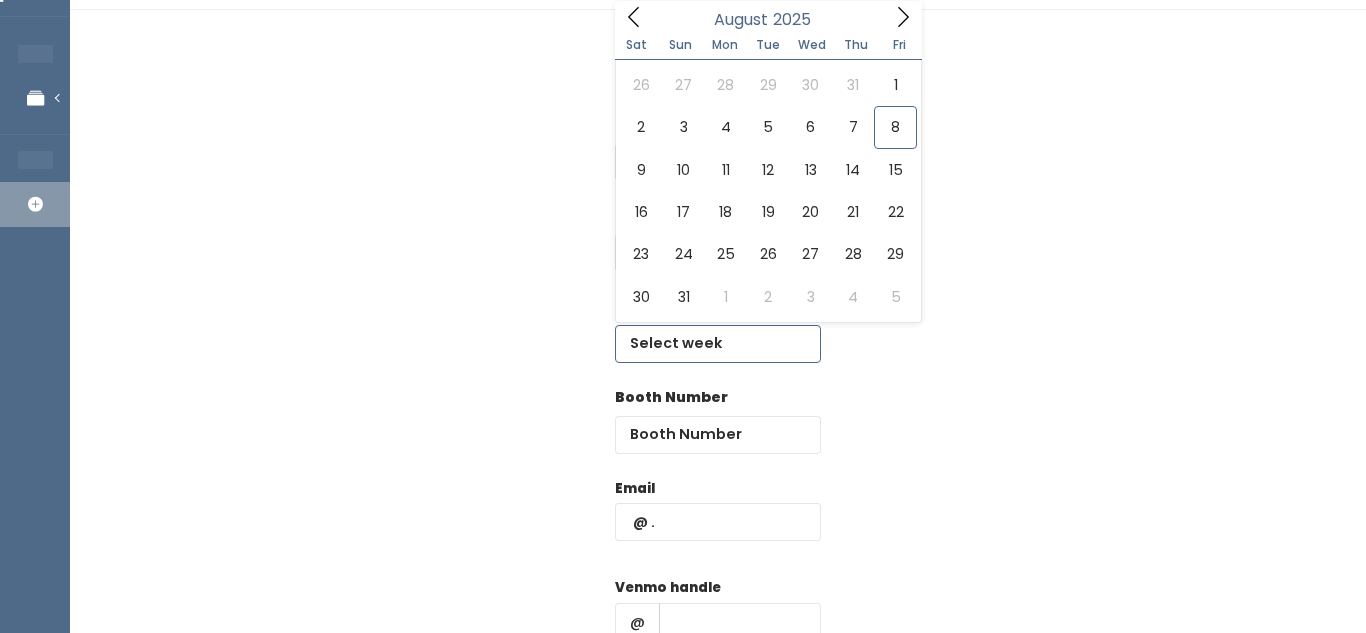 click at bounding box center (718, 344) 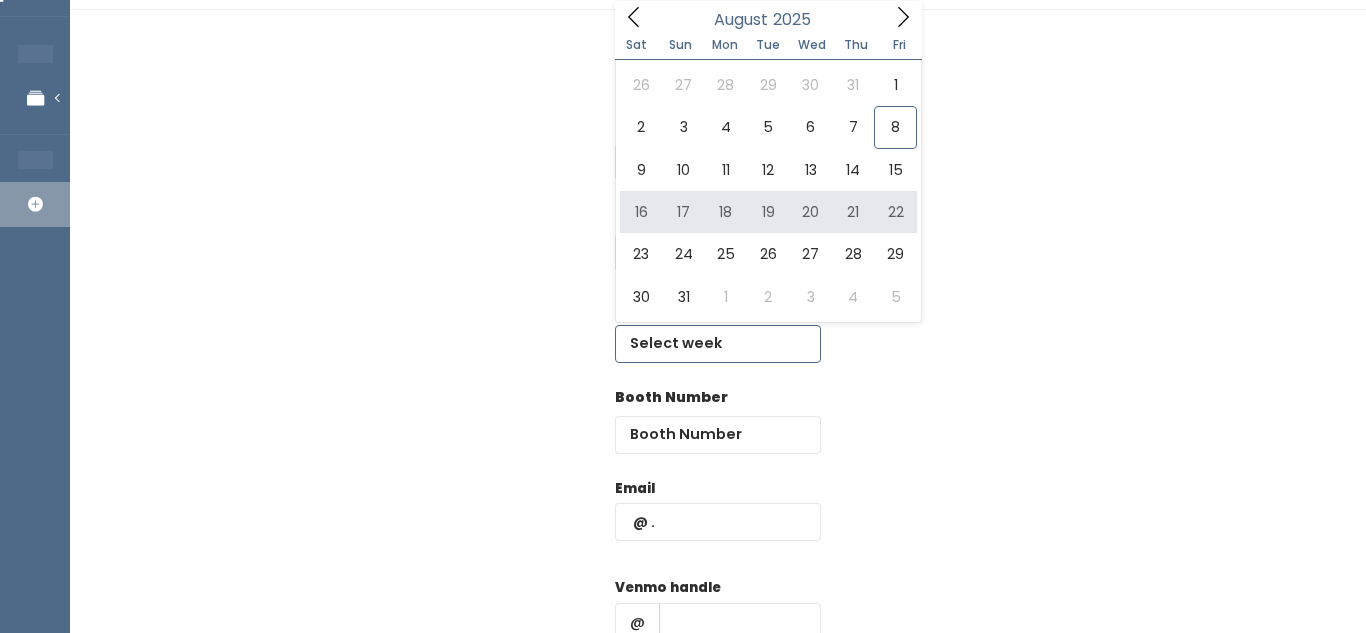type on "August 16 to August 22" 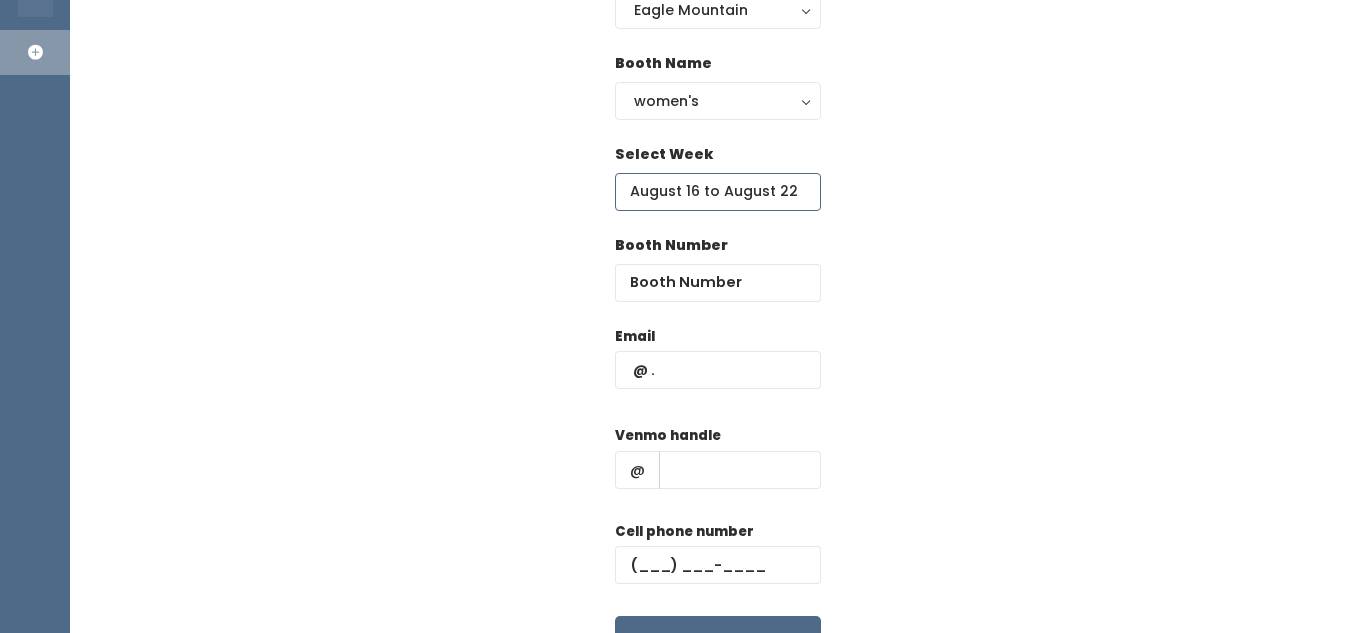 scroll, scrollTop: 209, scrollLeft: 0, axis: vertical 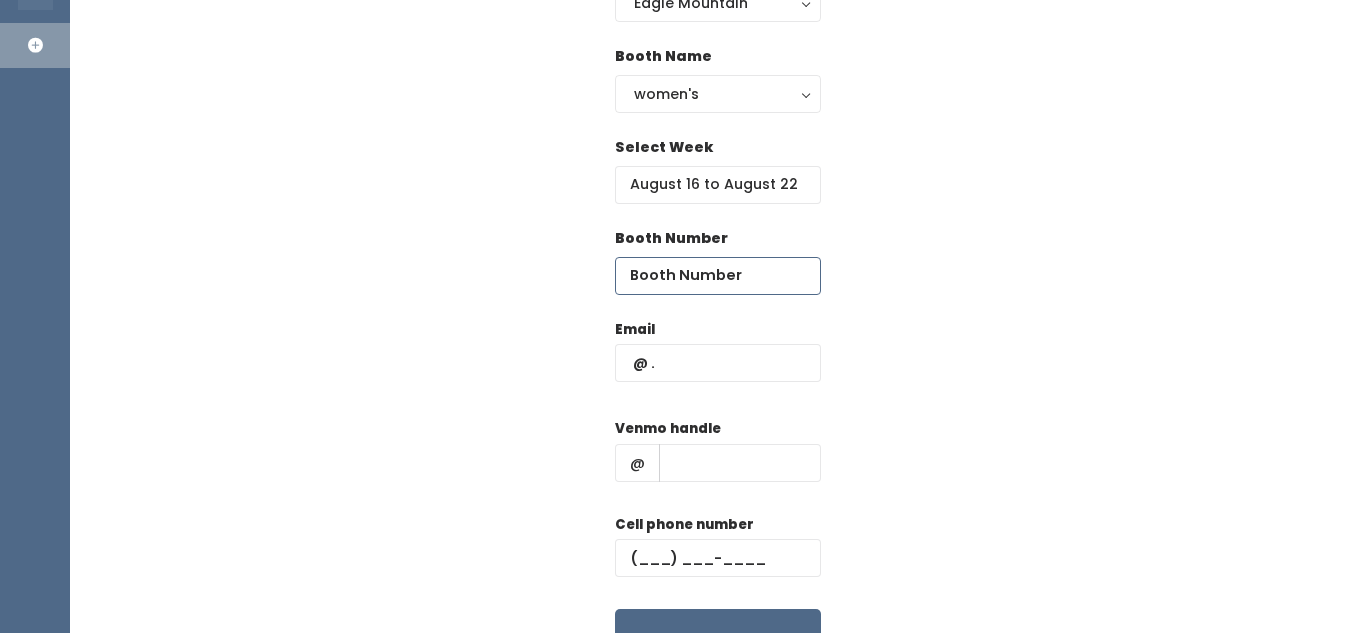 click at bounding box center [718, 276] 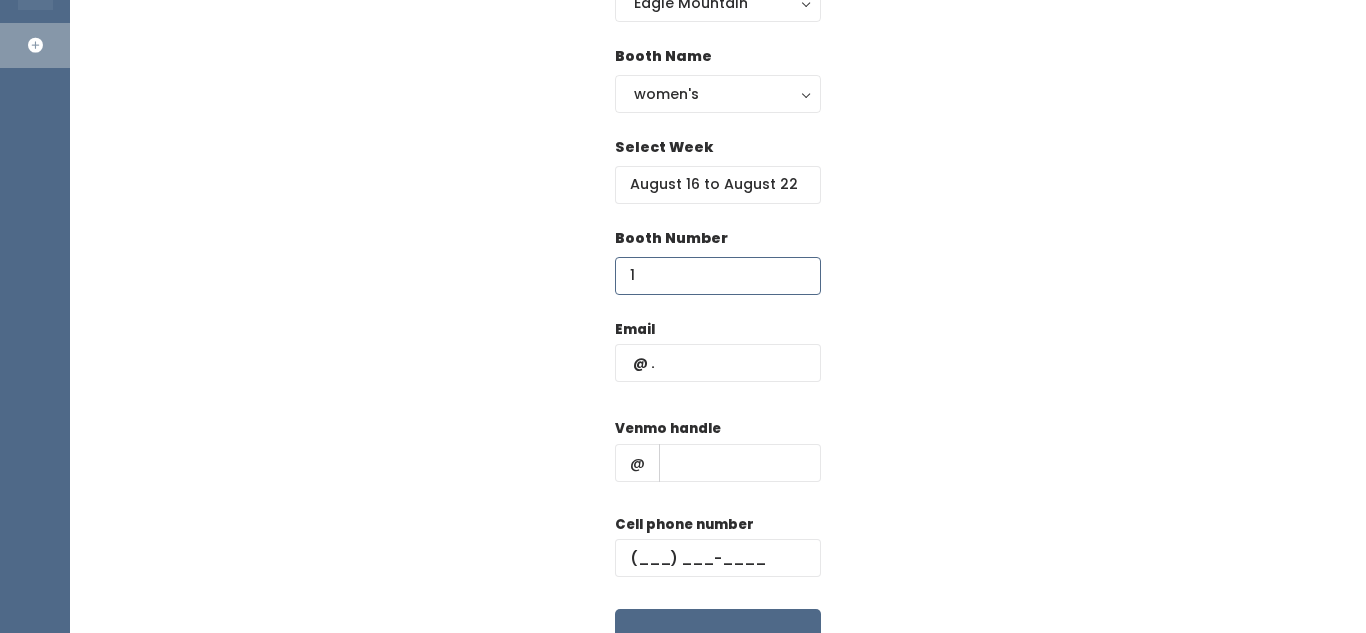 type on "1" 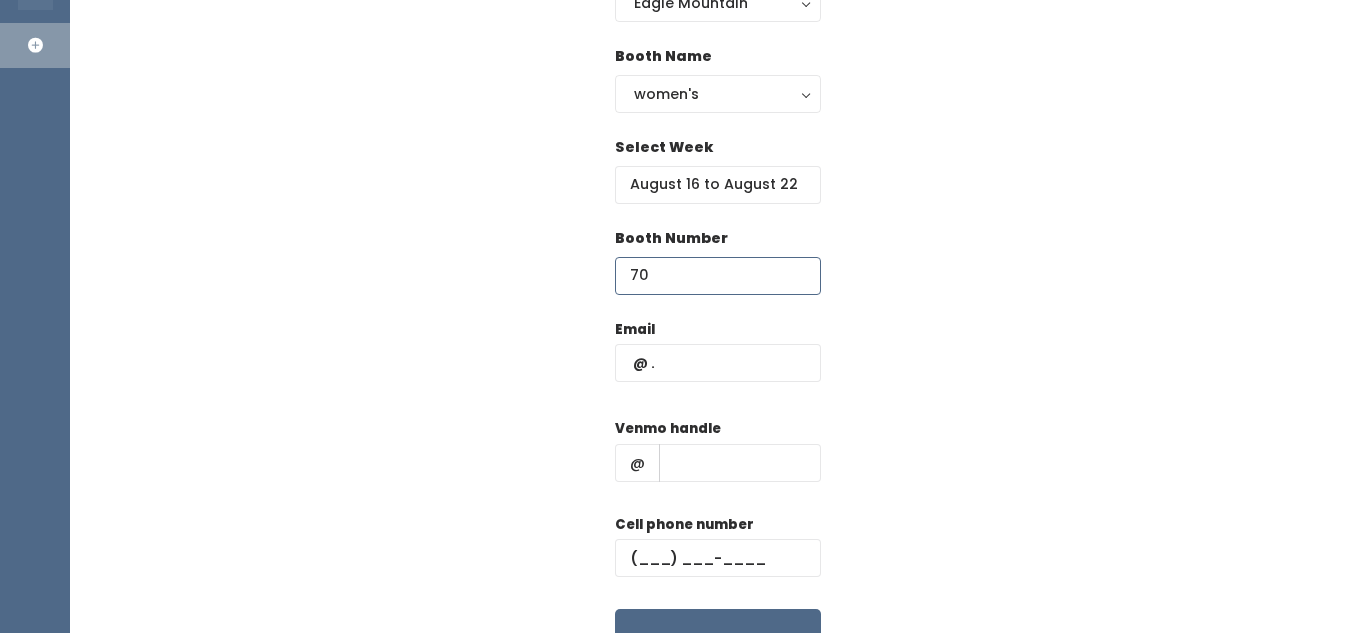 type on "70" 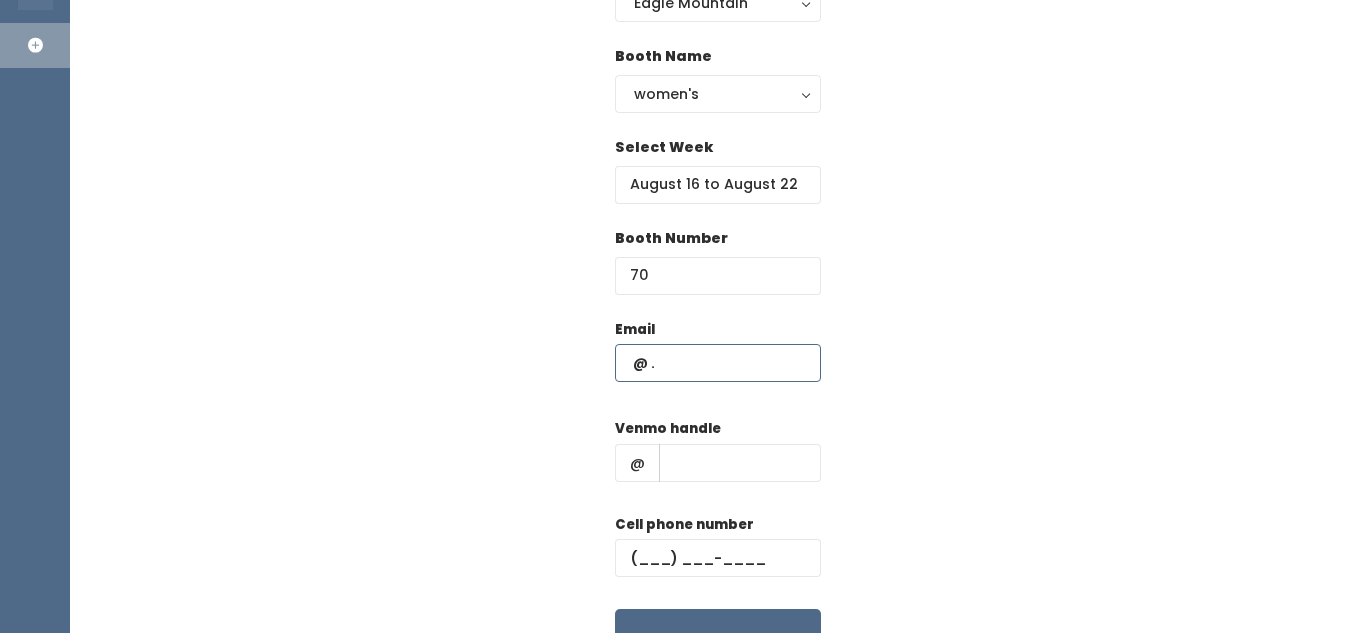 click at bounding box center [718, 363] 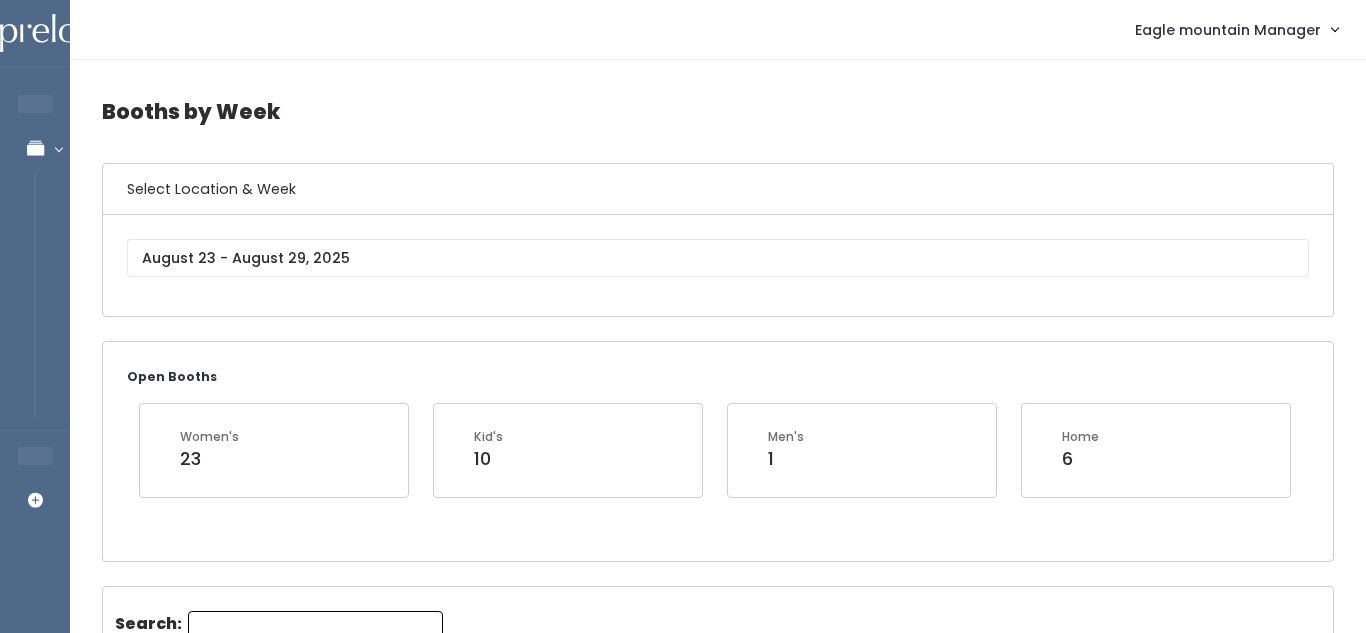 scroll, scrollTop: 0, scrollLeft: 0, axis: both 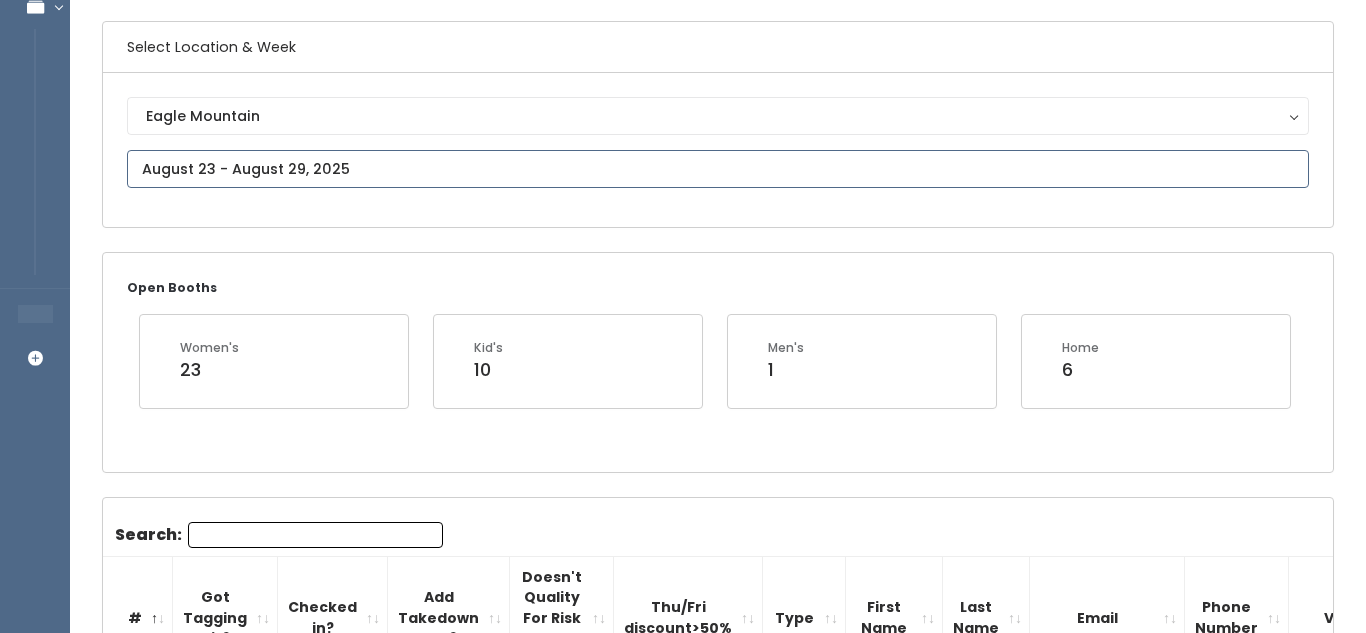 click at bounding box center [718, 169] 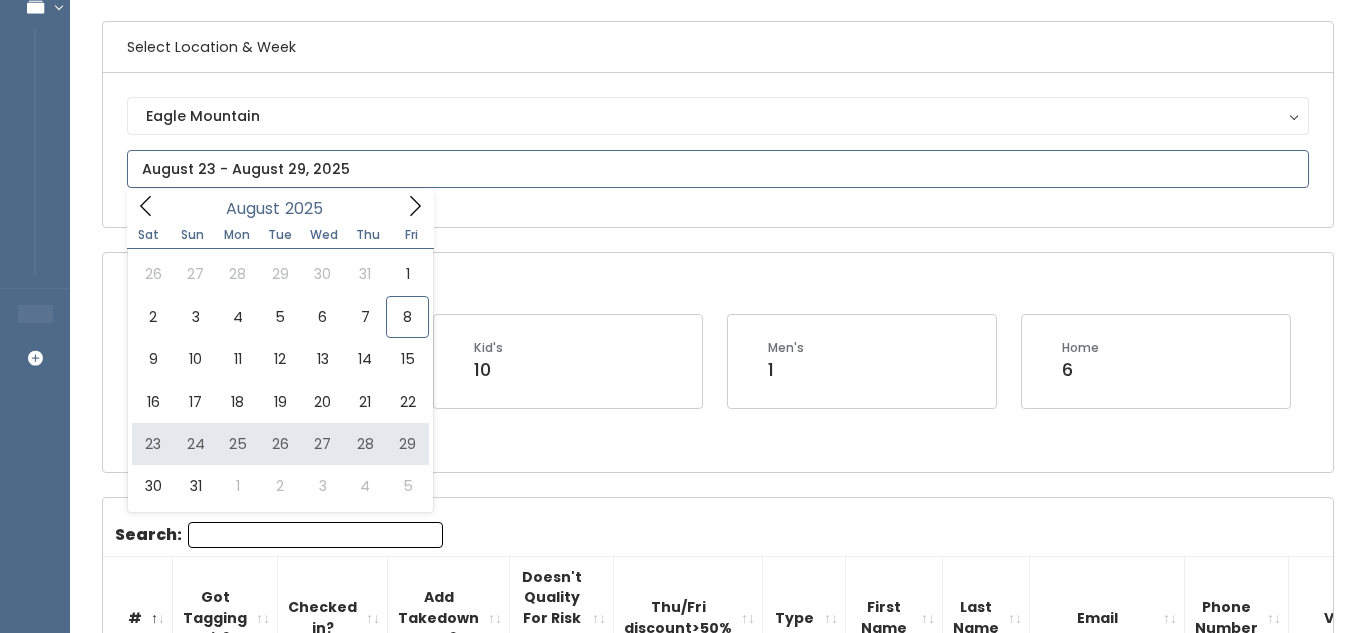 type on "August 23 to August 29" 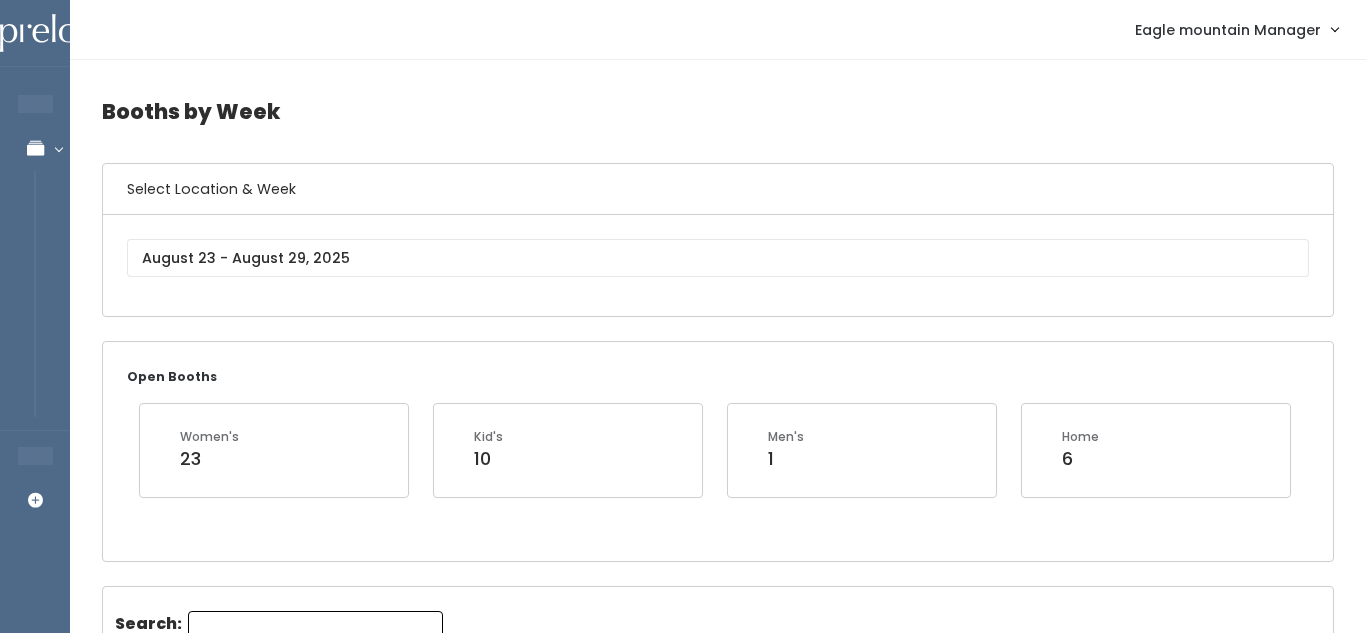 scroll, scrollTop: 0, scrollLeft: 0, axis: both 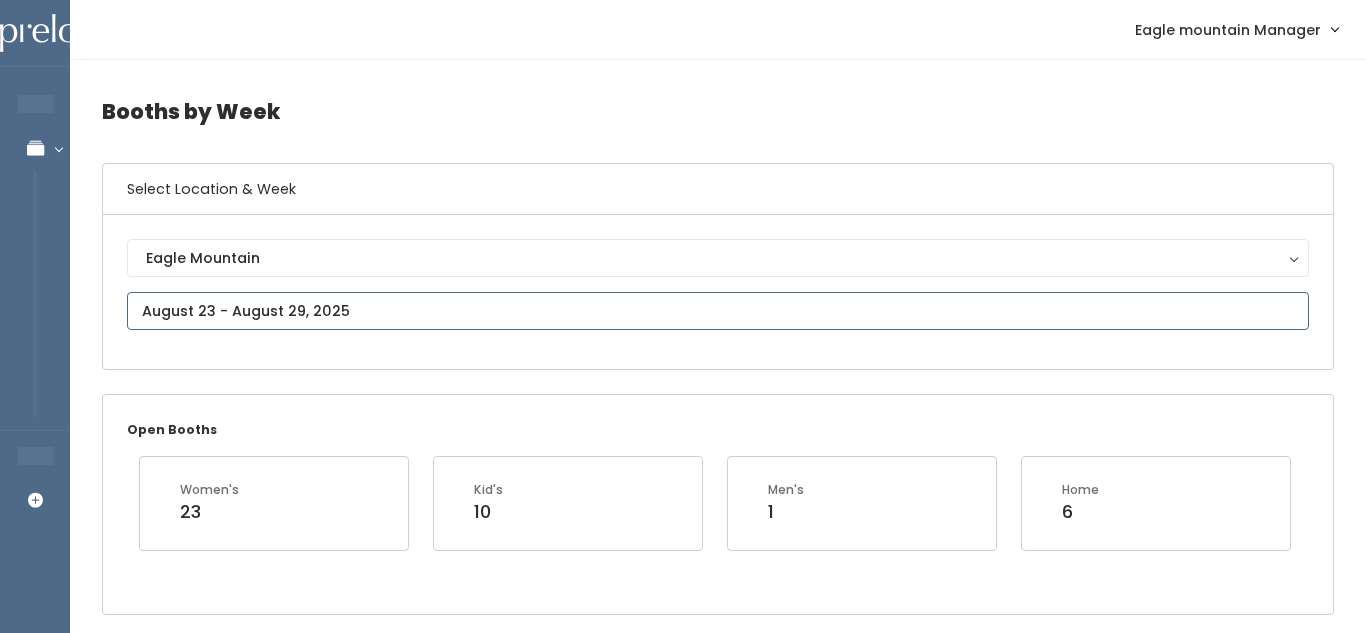 click at bounding box center [718, 311] 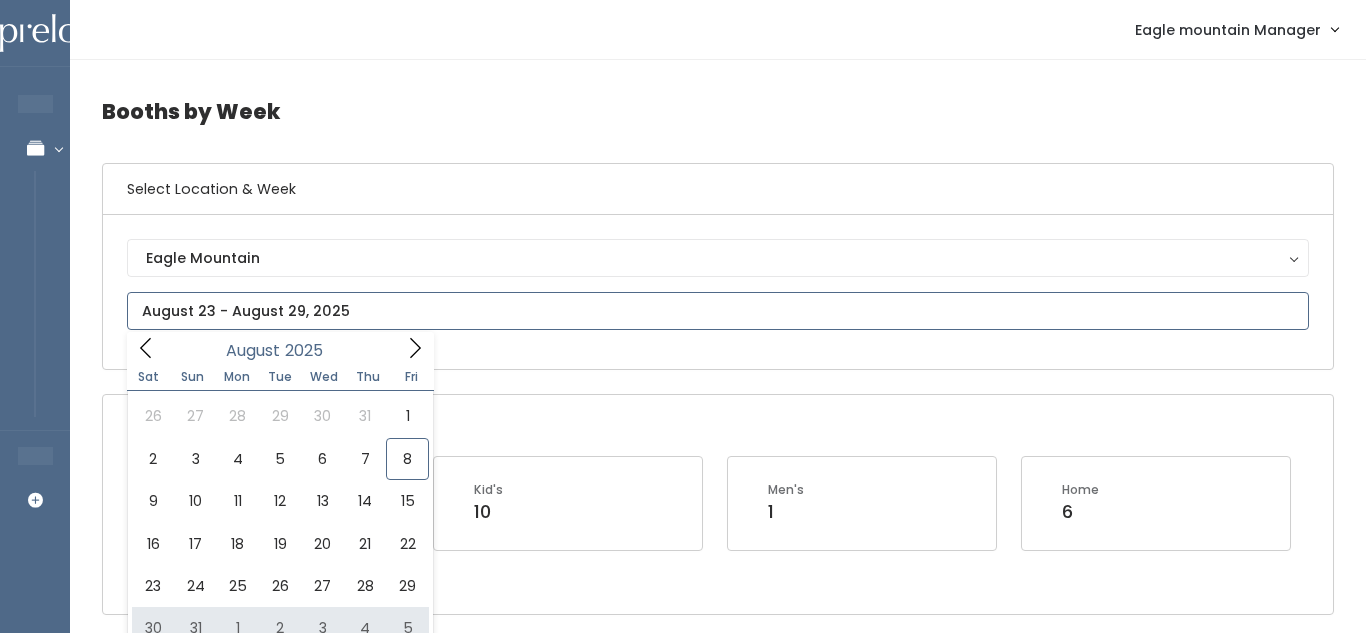 type on "August 30 to September 5" 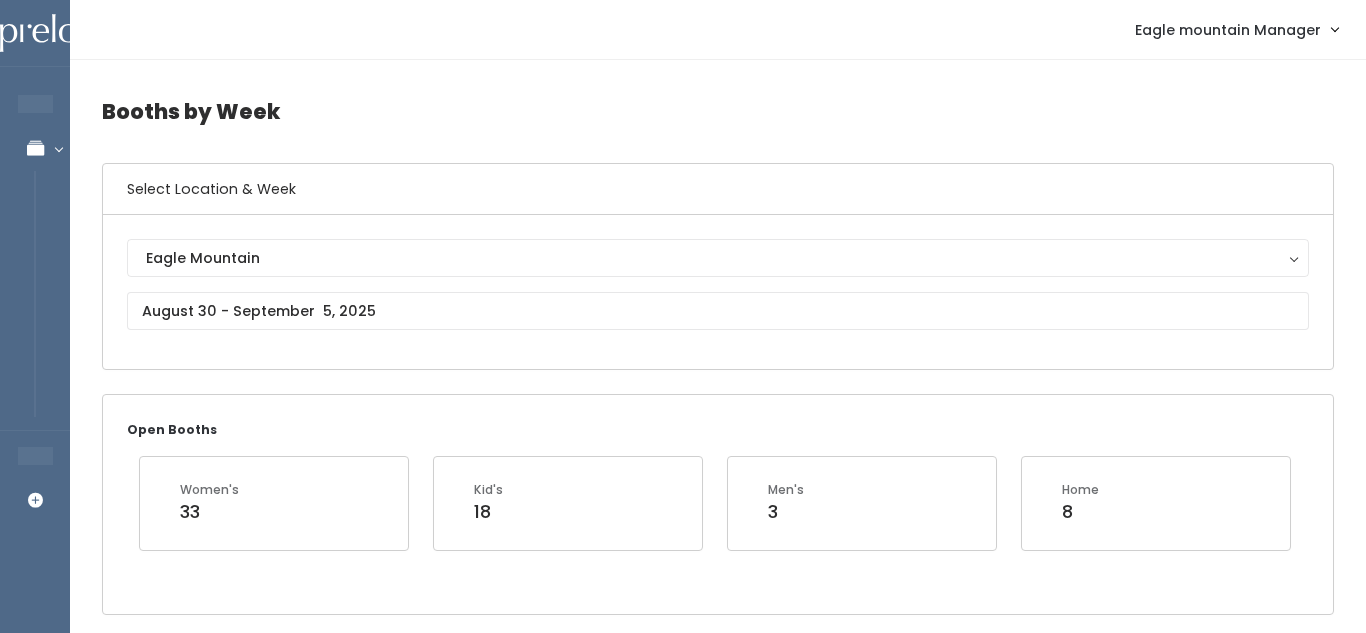 scroll, scrollTop: 0, scrollLeft: 0, axis: both 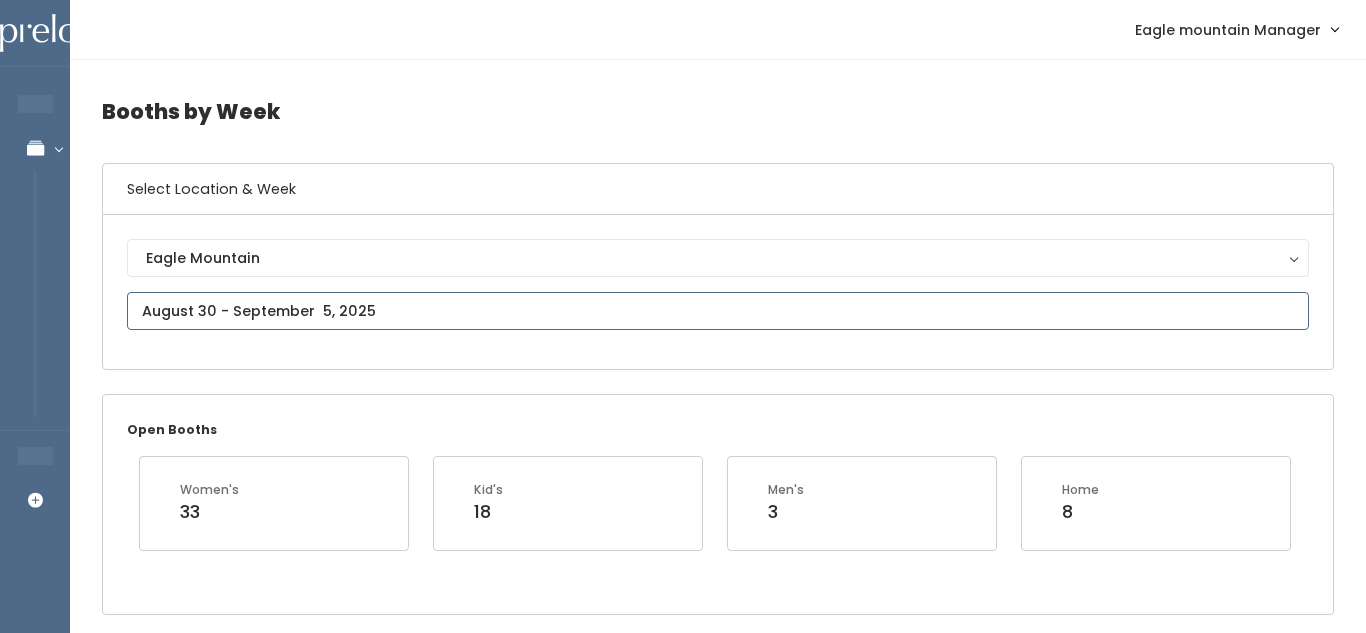 click at bounding box center [718, 311] 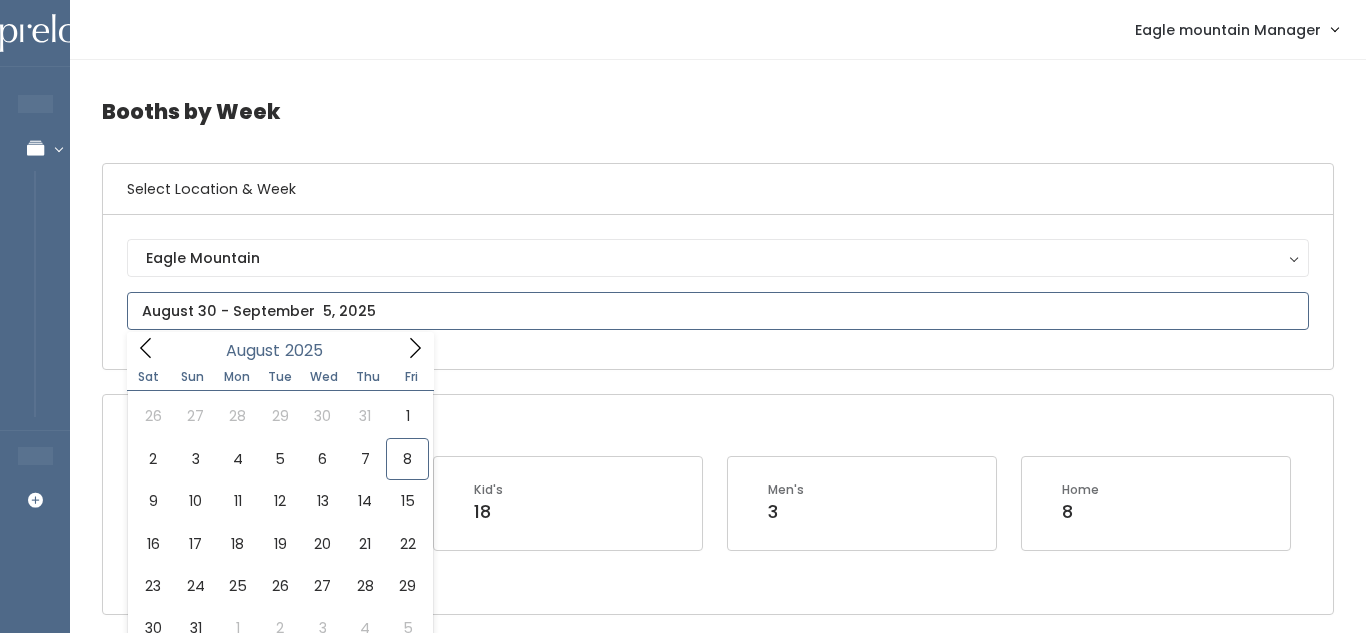 click at bounding box center [415, 347] 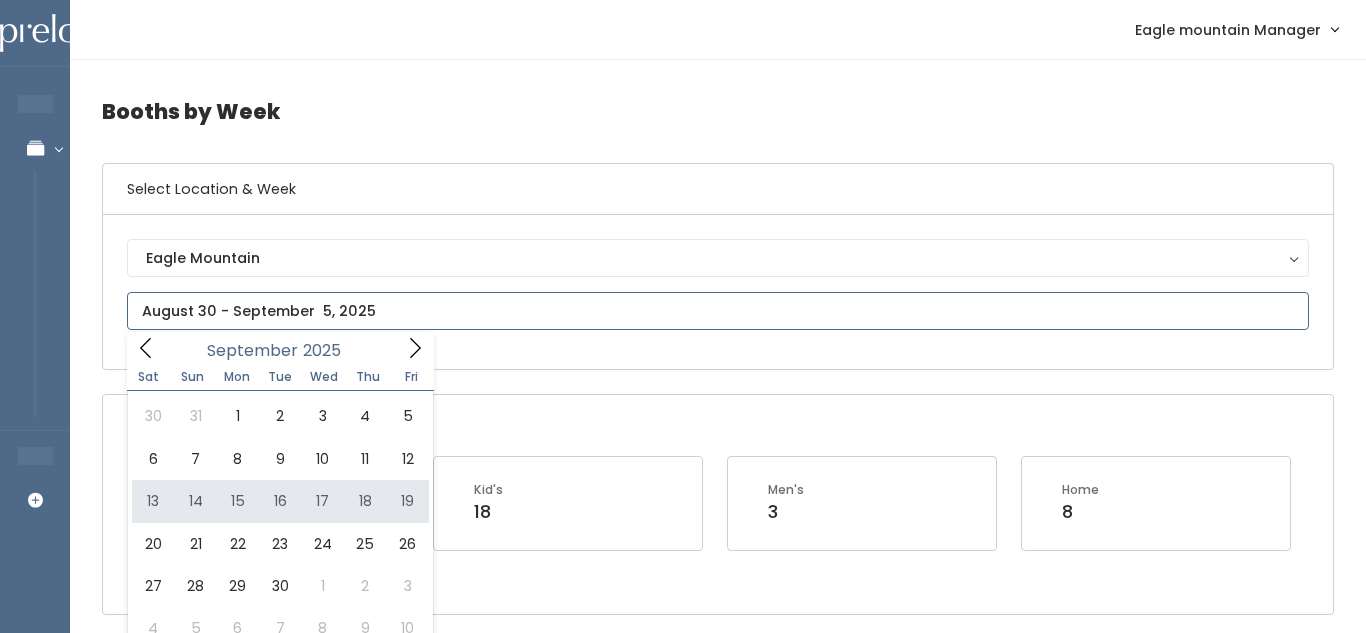 type on "[DATE_RANGE]" 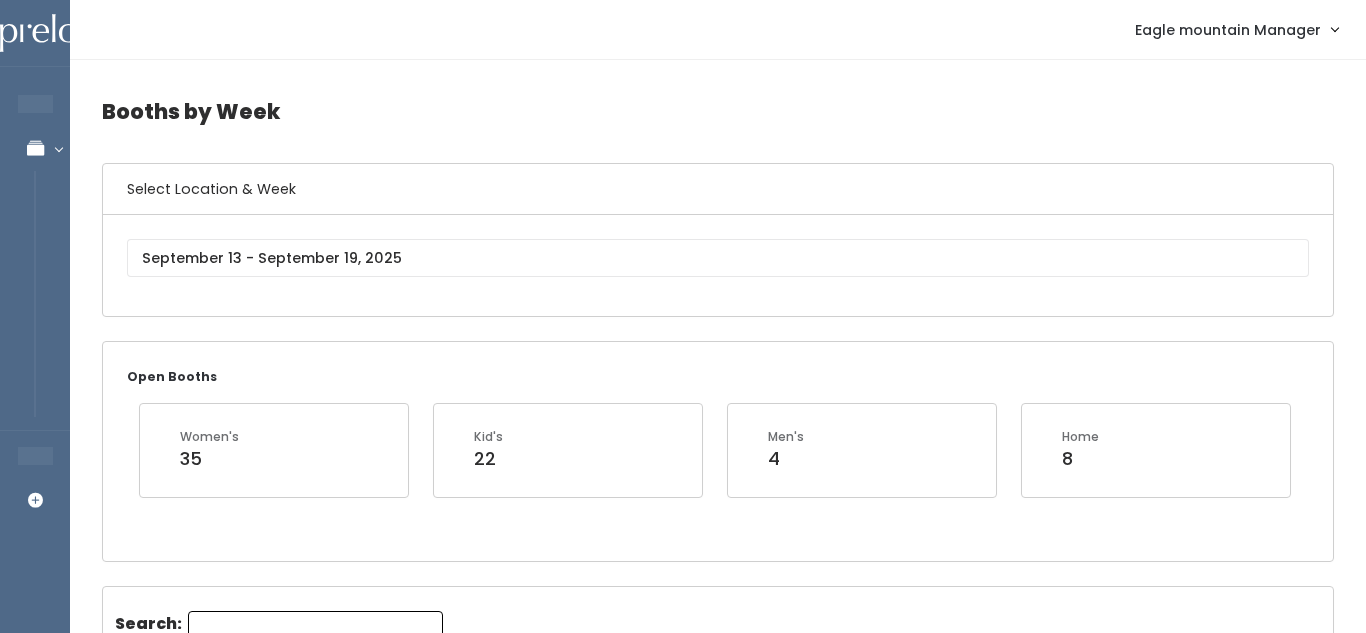 scroll, scrollTop: 0, scrollLeft: 0, axis: both 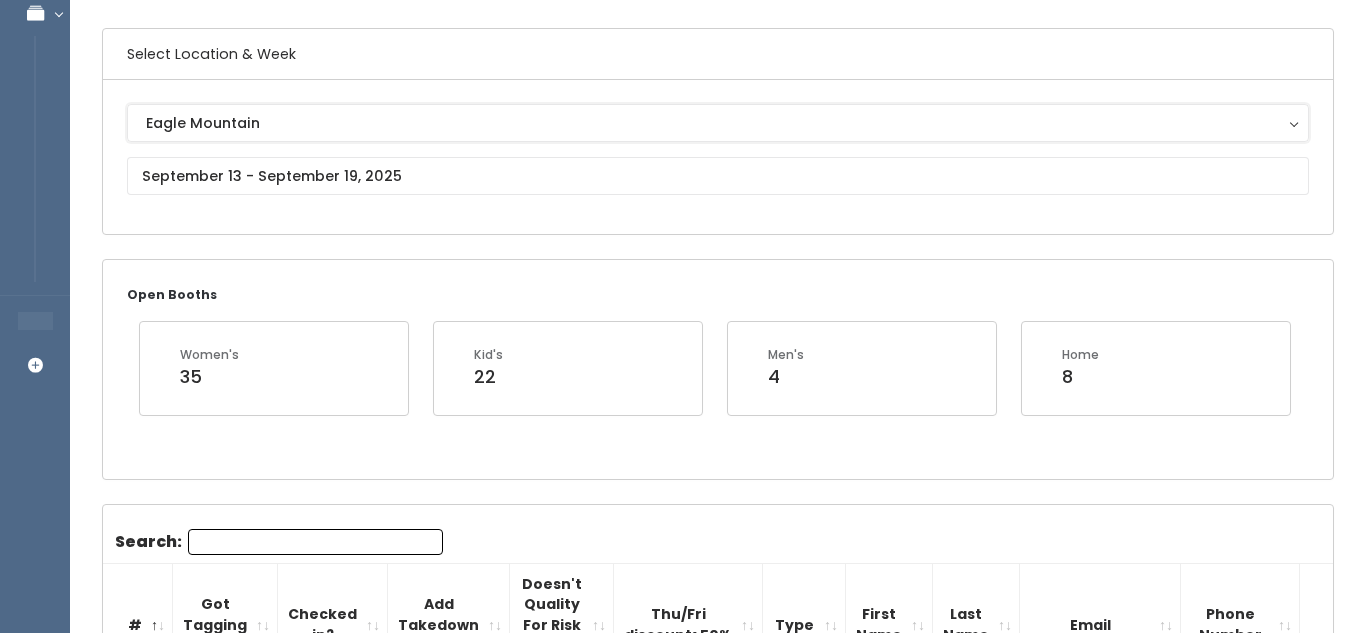 click on "Eagle Mountain" at bounding box center [718, 123] 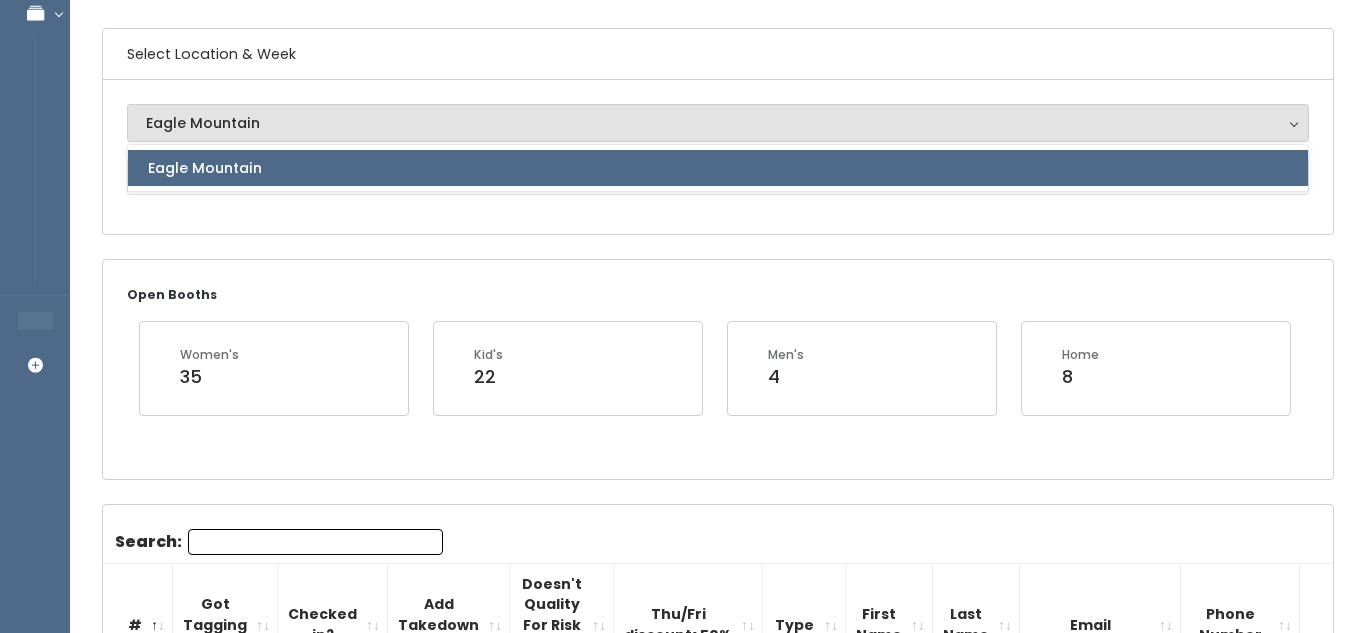 click on "Eagle Mountain
Eagle Mountain
Eagle Mountain" at bounding box center (718, 157) 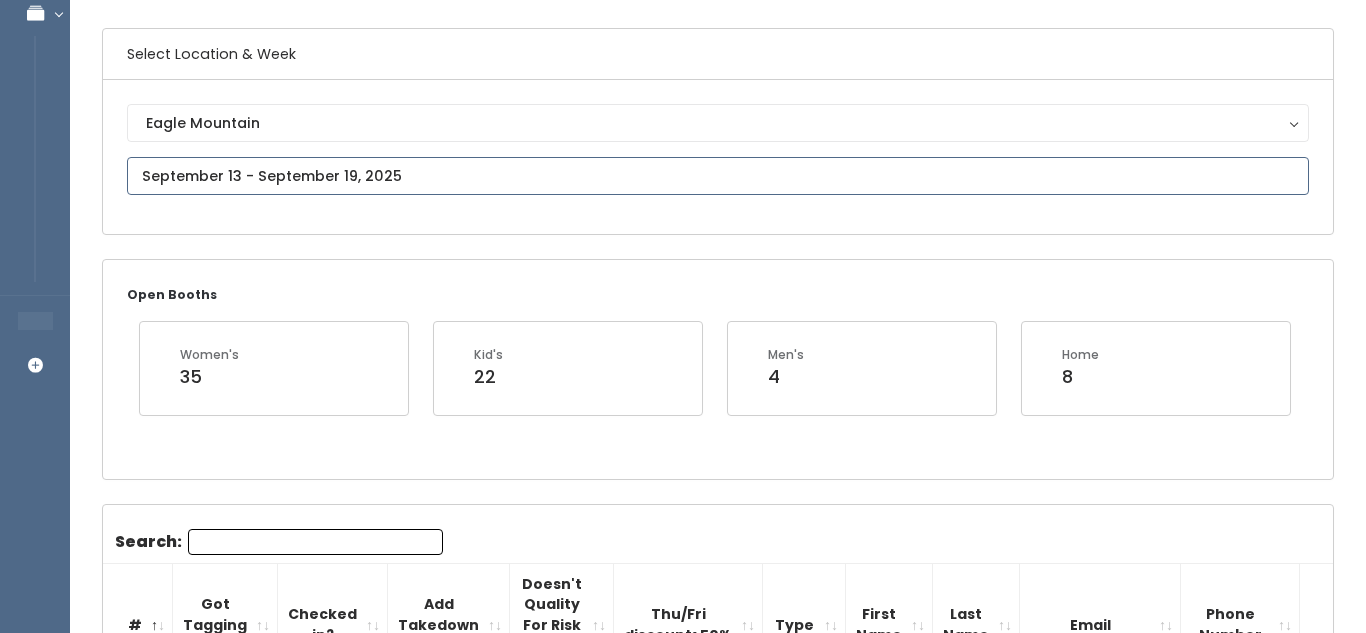 click at bounding box center (718, 176) 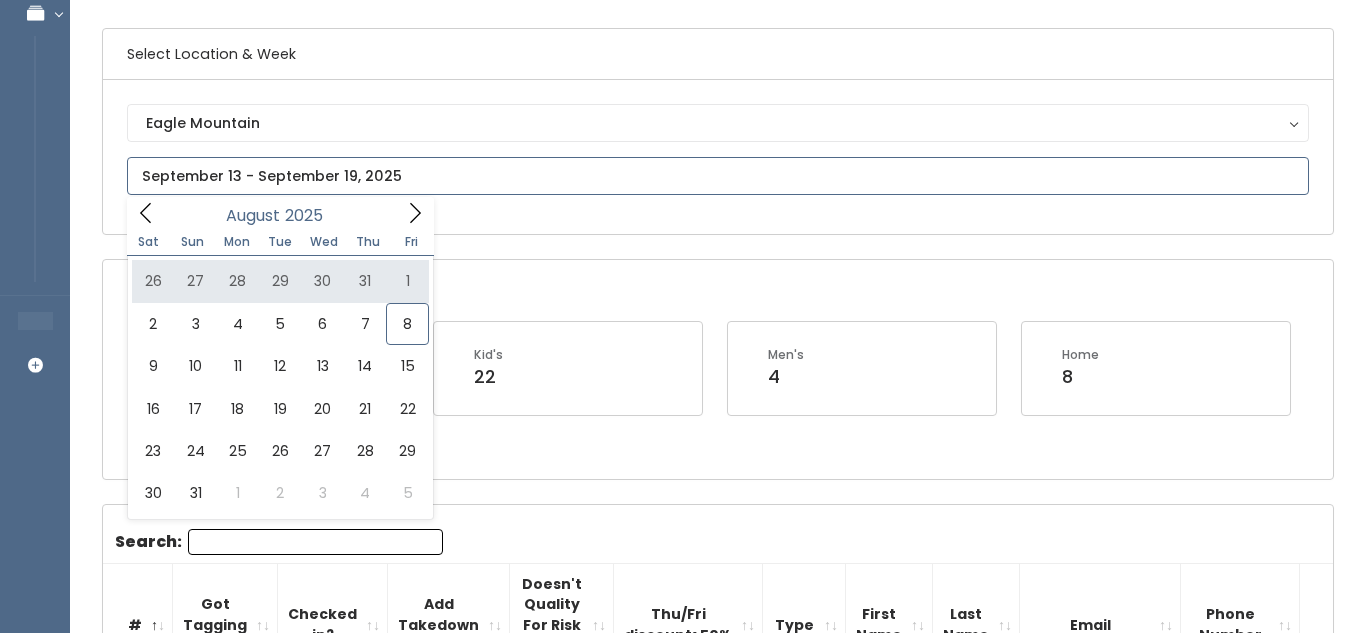 click 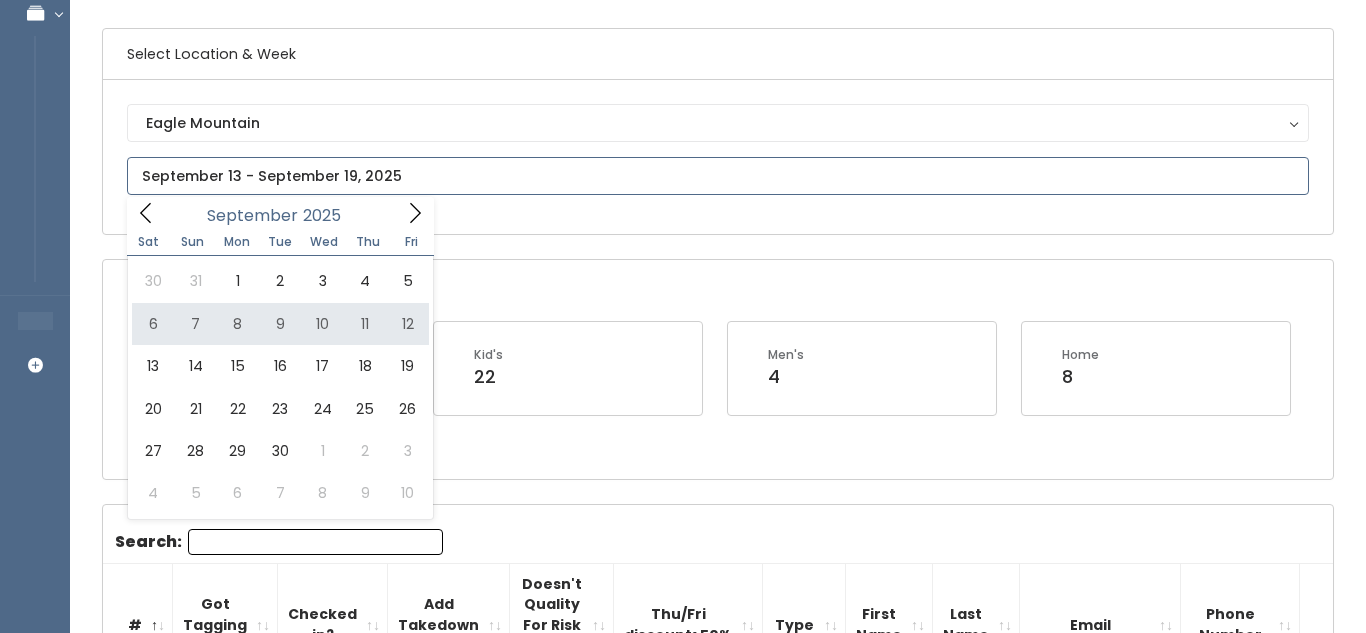 type on "September 6 to September 12" 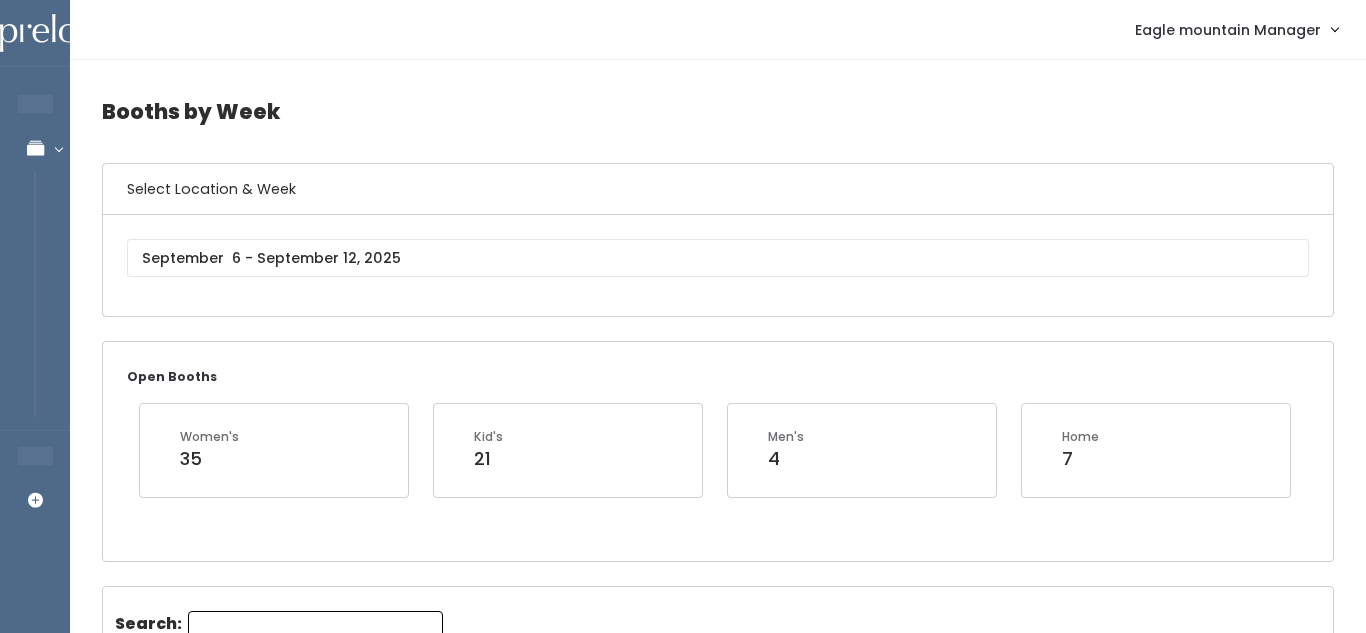scroll, scrollTop: 0, scrollLeft: 0, axis: both 